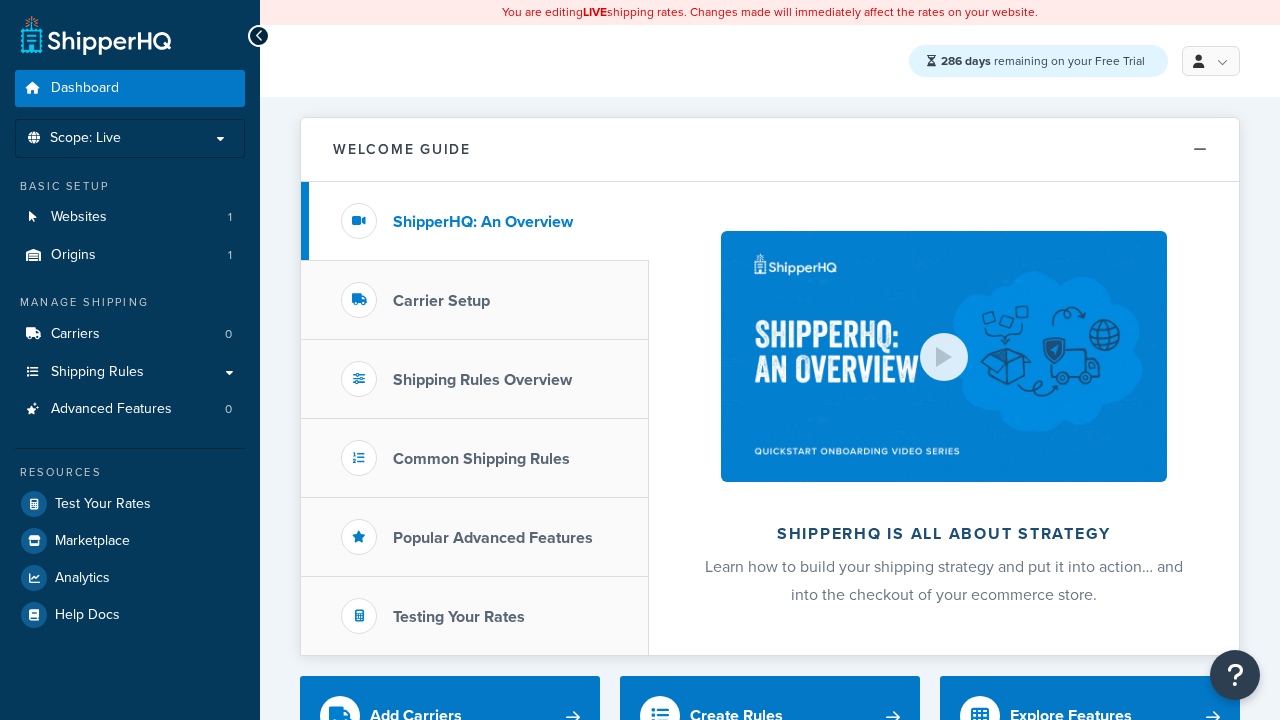 scroll, scrollTop: 0, scrollLeft: 0, axis: both 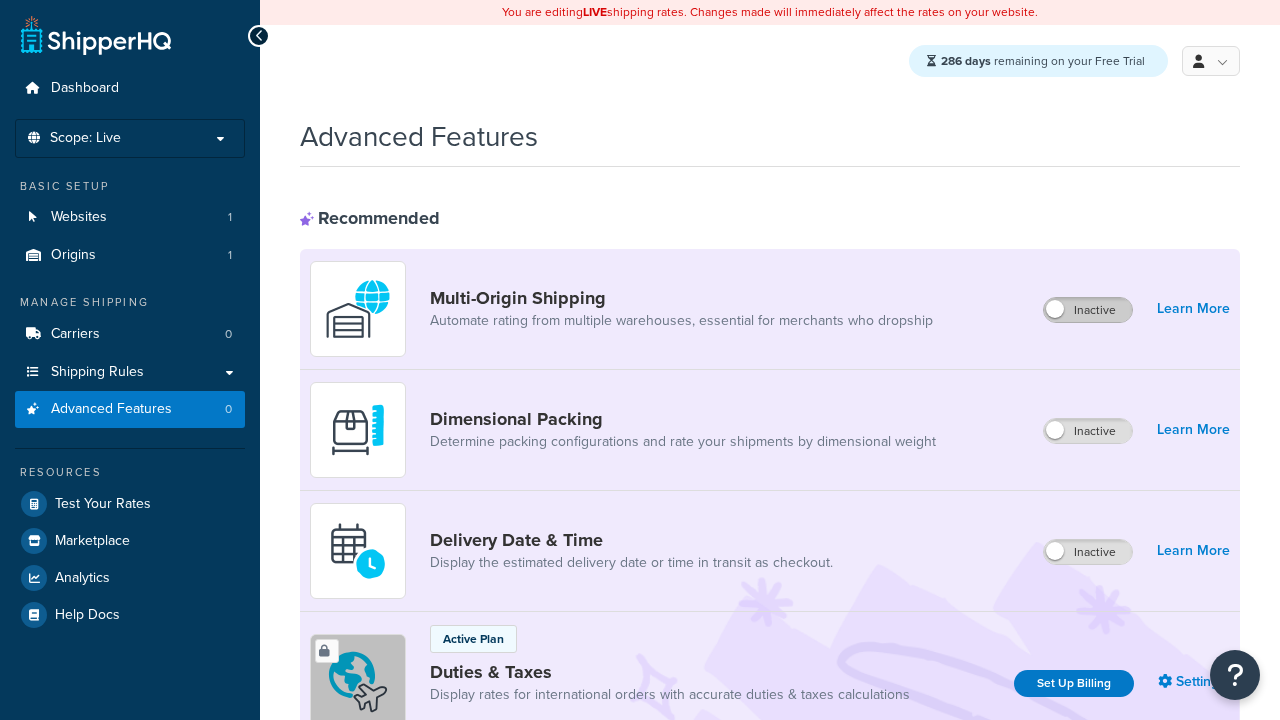 click on "Inactive" at bounding box center [1088, 310] 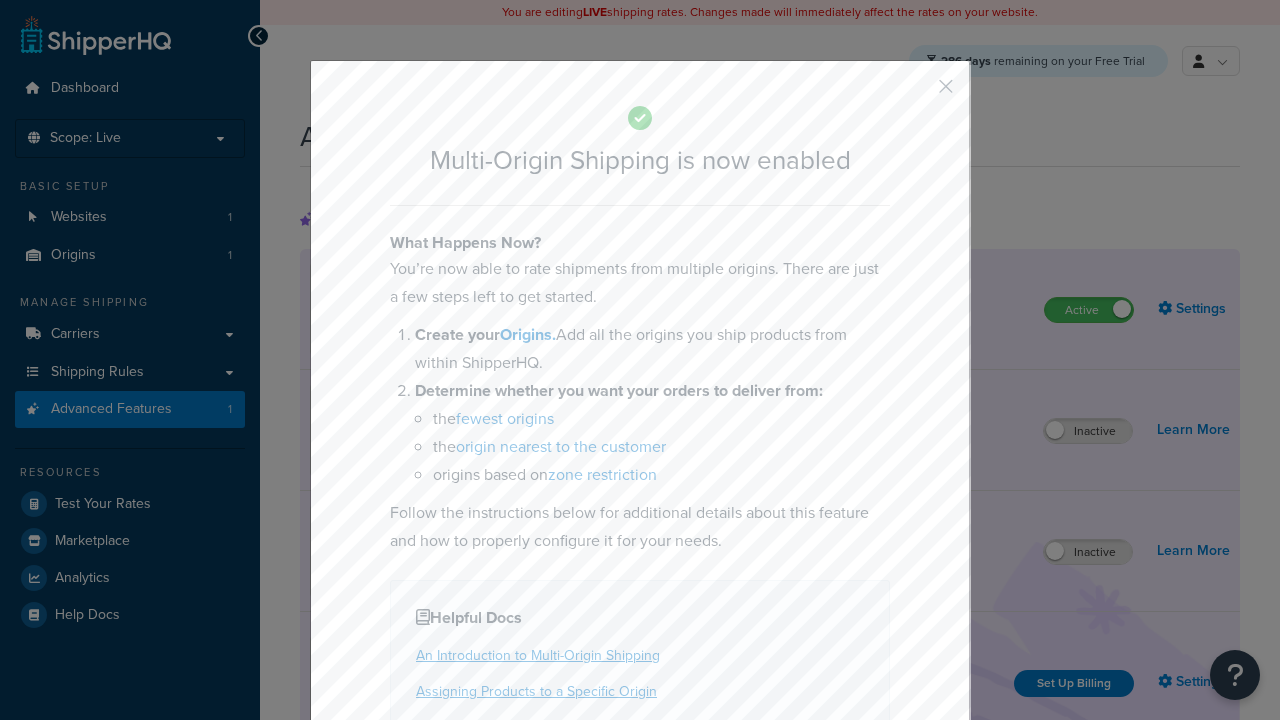 click at bounding box center (916, 93) 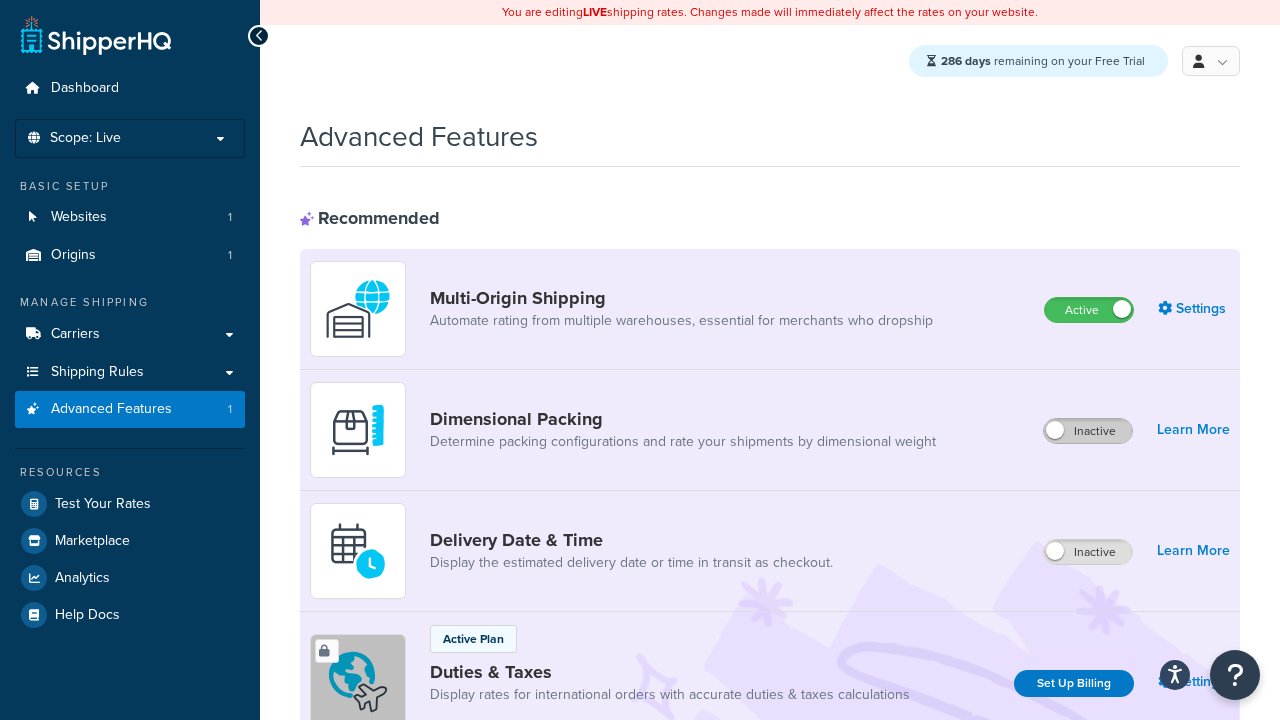 click on "Inactive" at bounding box center (1088, 431) 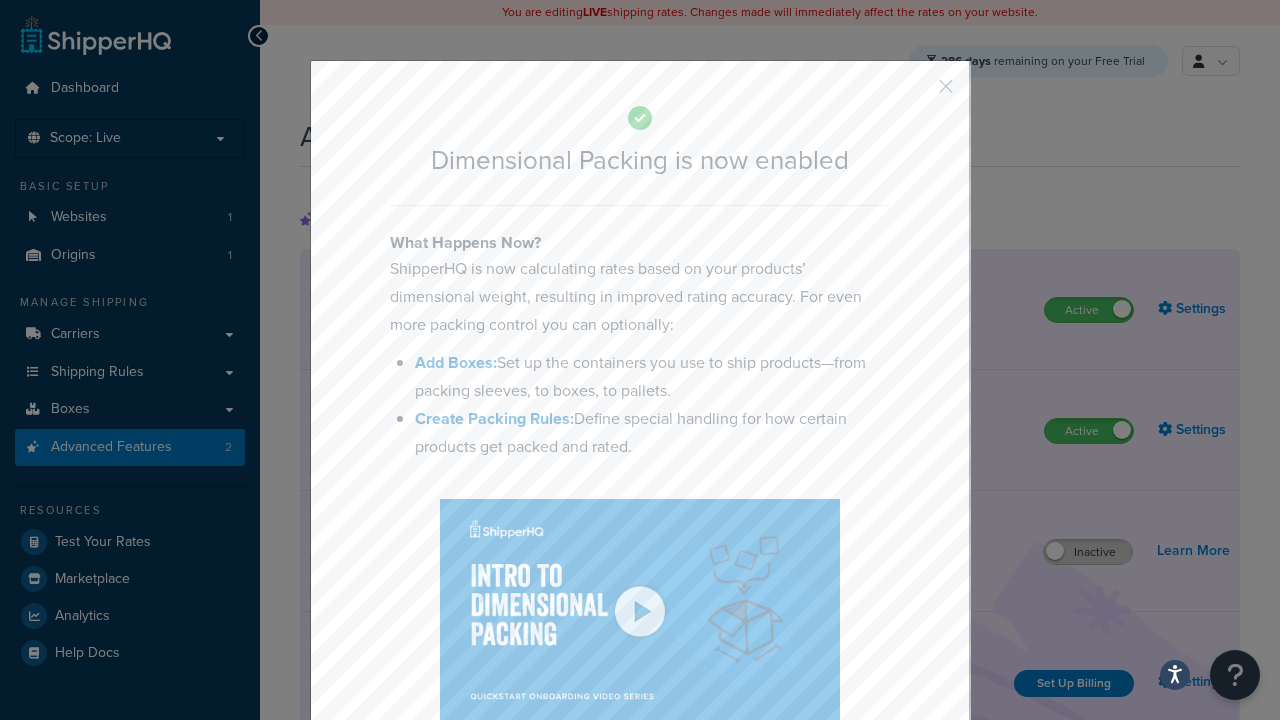click at bounding box center [916, 93] 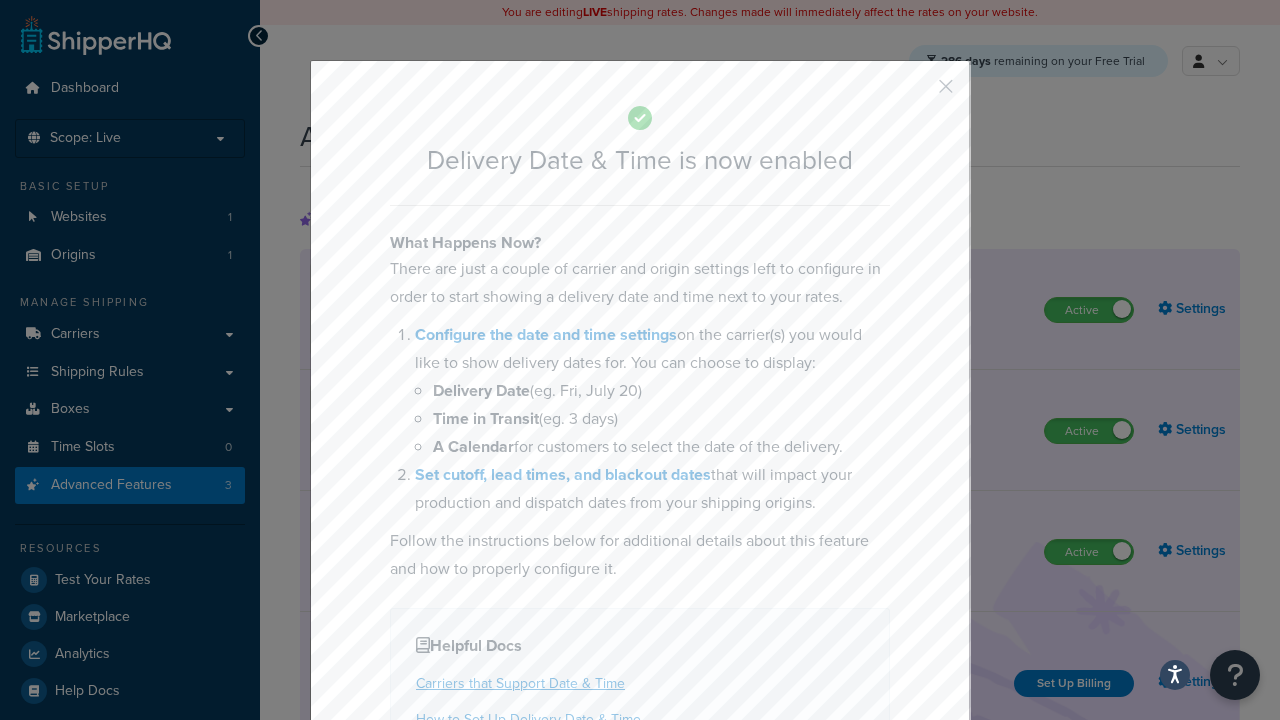 click at bounding box center [916, 93] 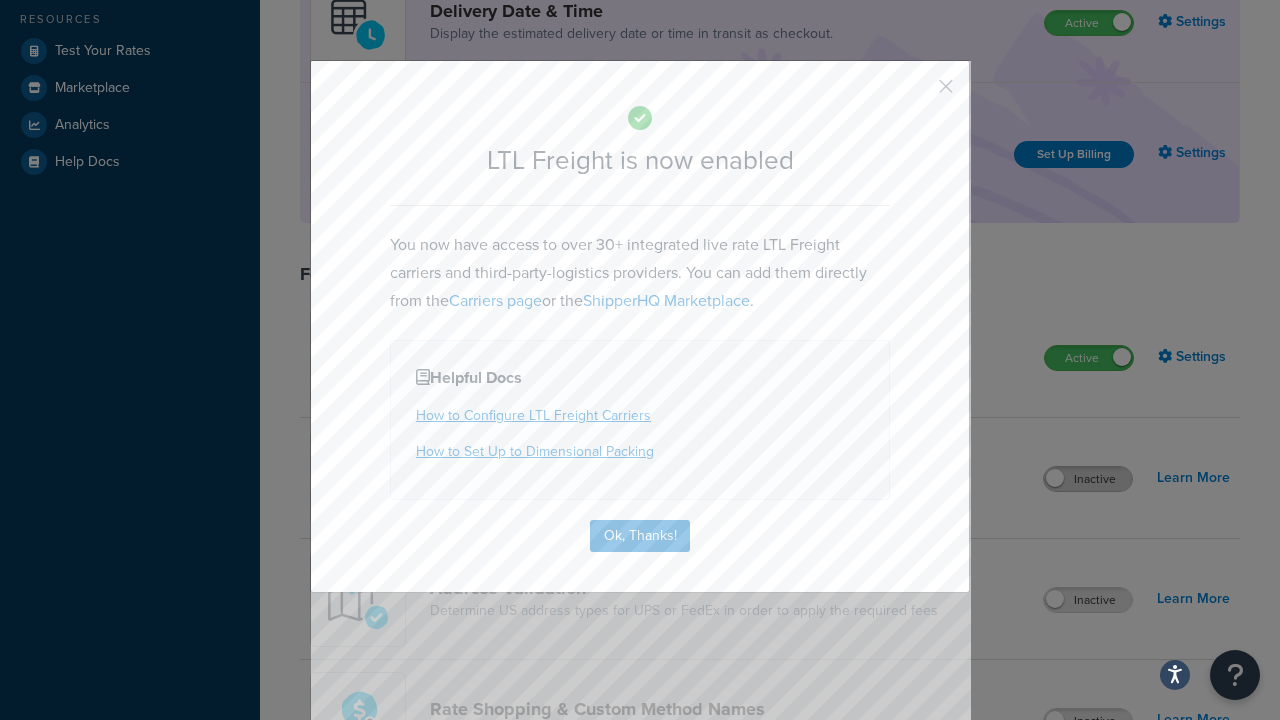 click at bounding box center (916, 93) 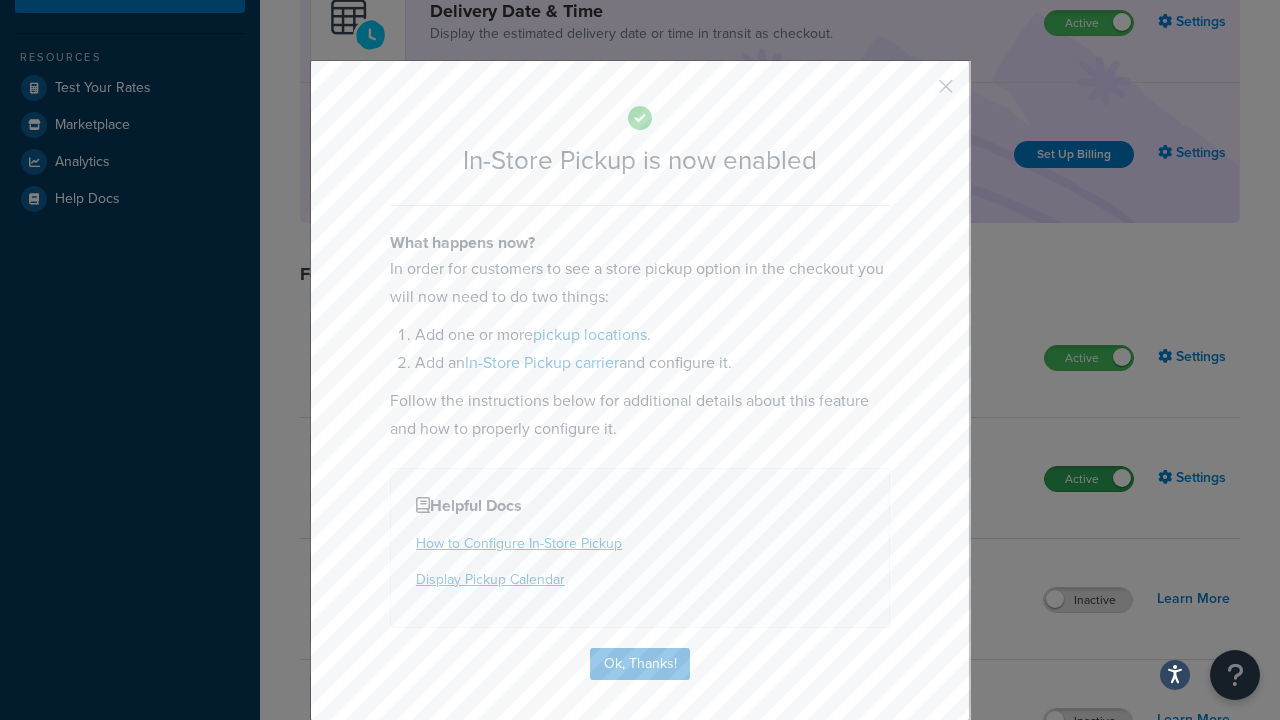 scroll, scrollTop: 567, scrollLeft: 0, axis: vertical 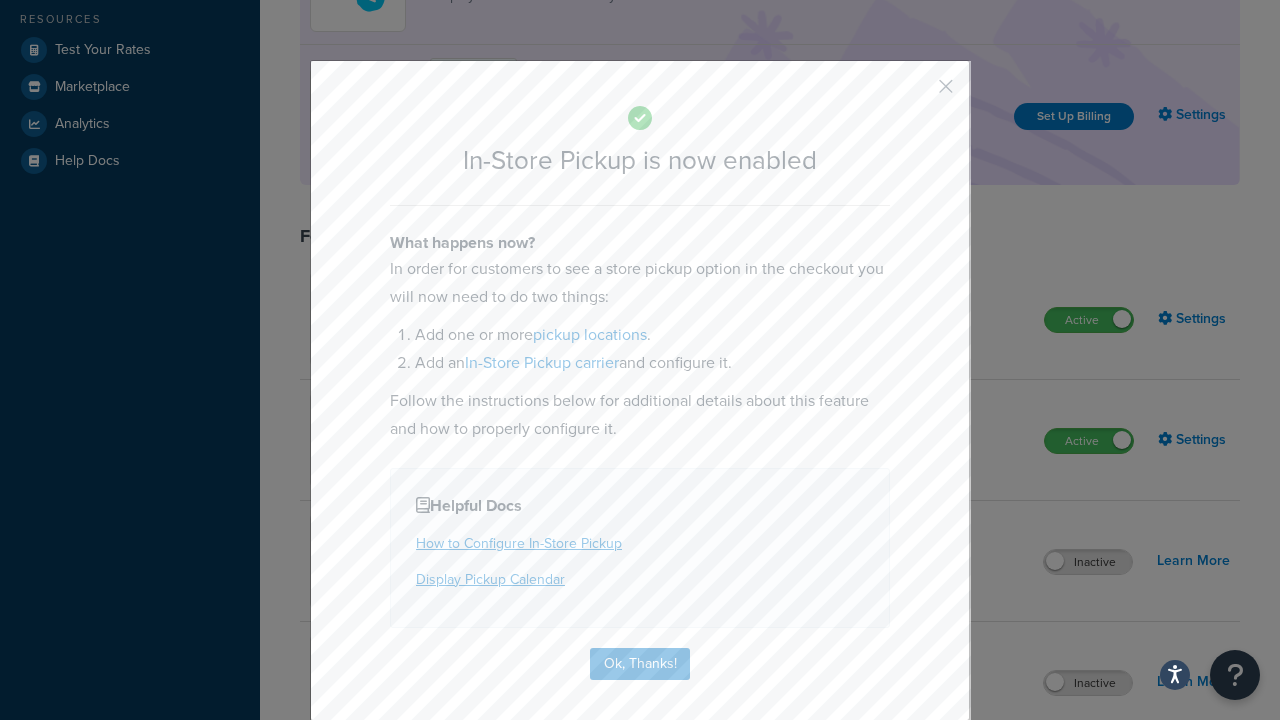 click at bounding box center [916, 93] 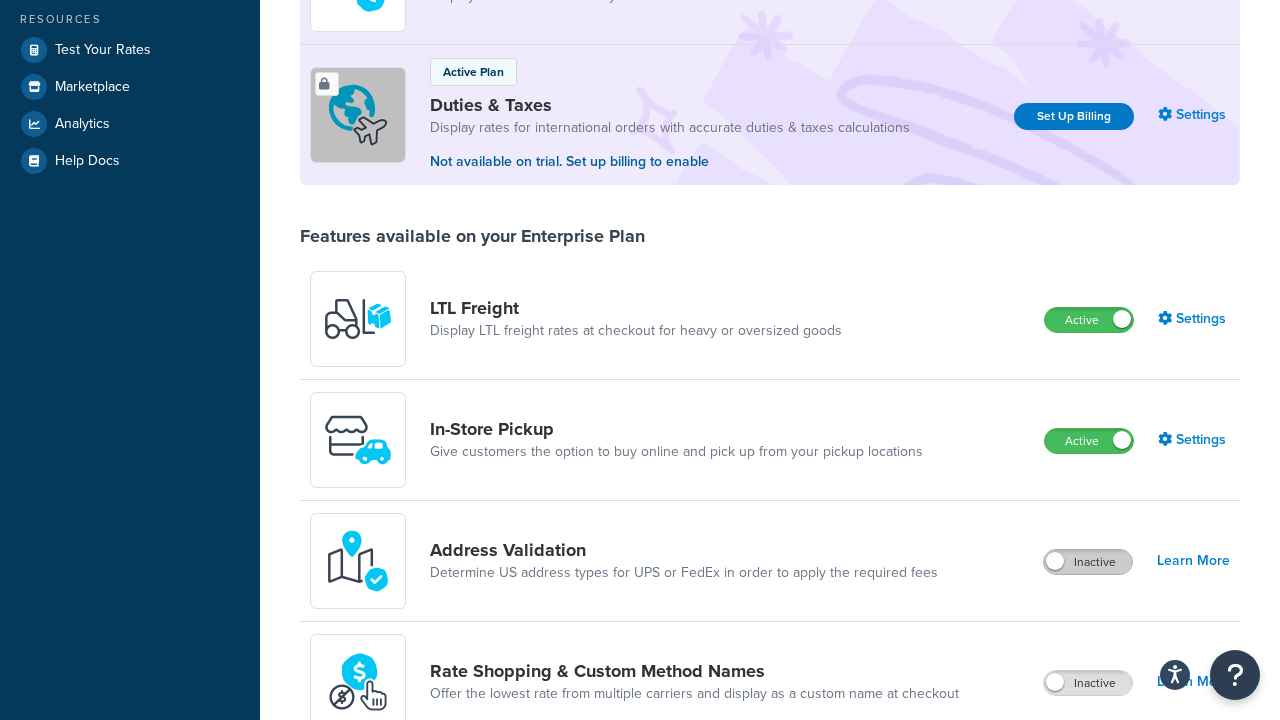 click on "Inactive" at bounding box center (1088, 562) 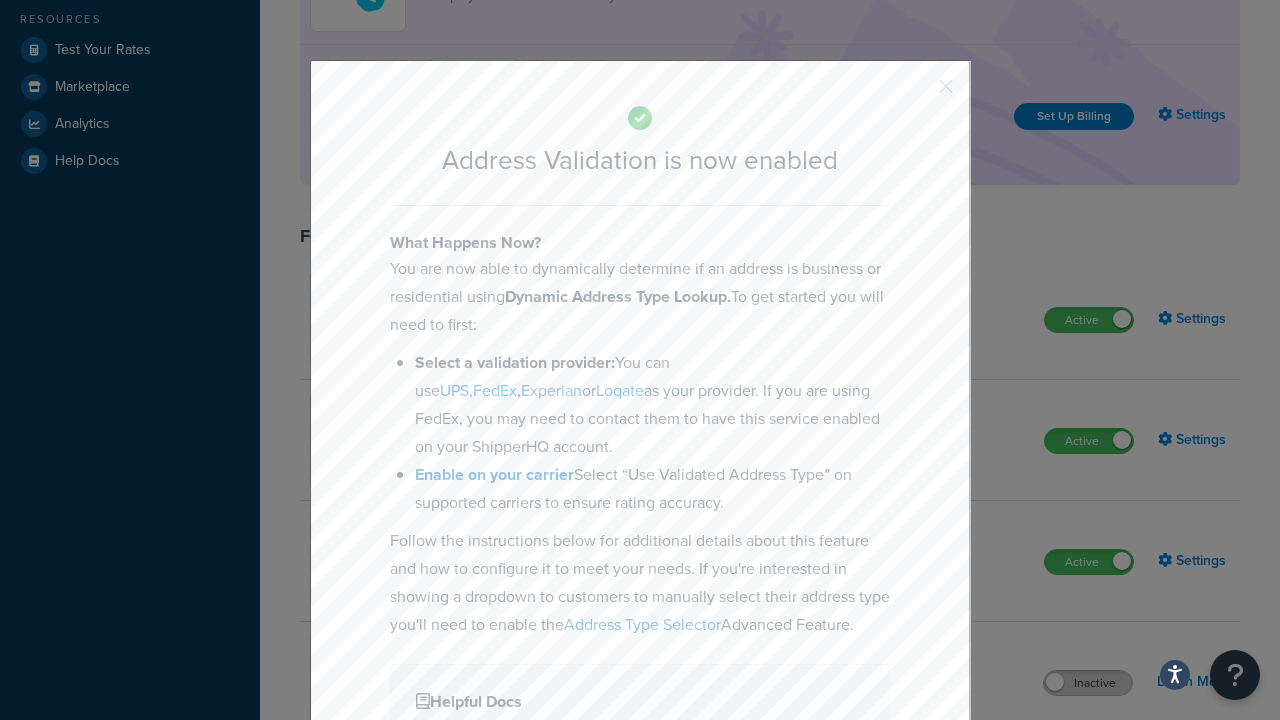 click at bounding box center [916, 93] 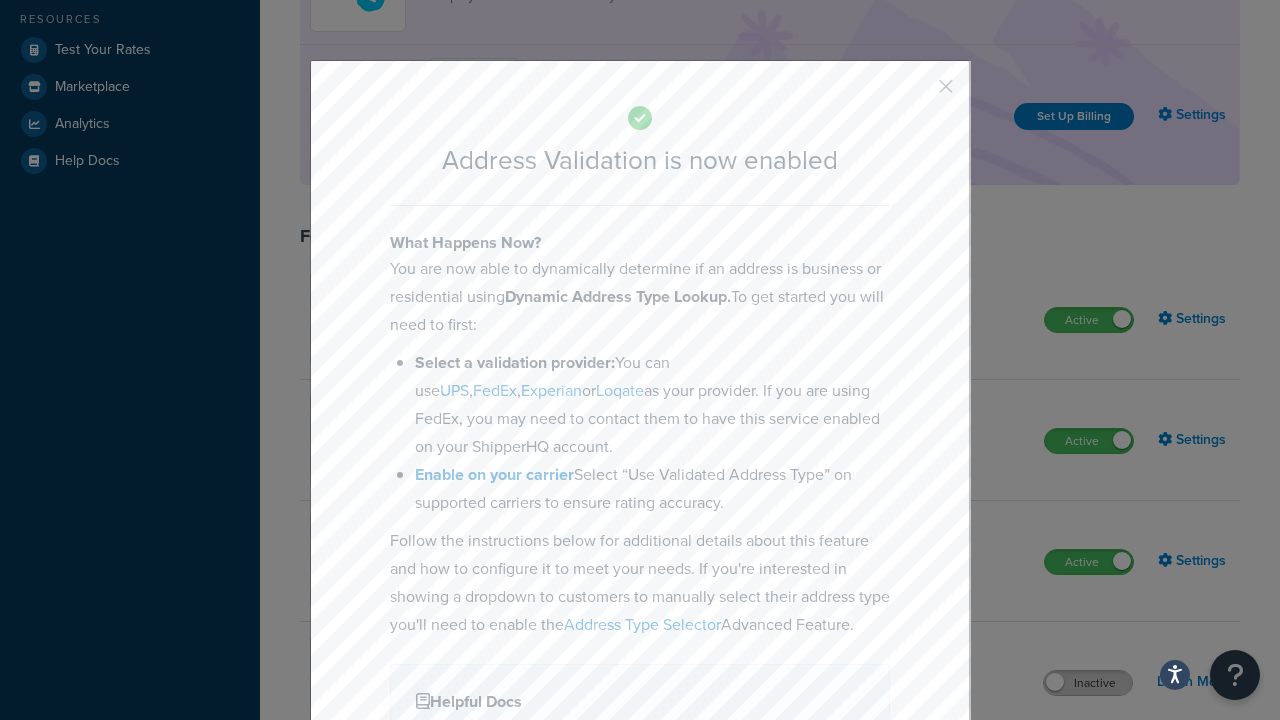 click on "Inactive" at bounding box center [1088, 683] 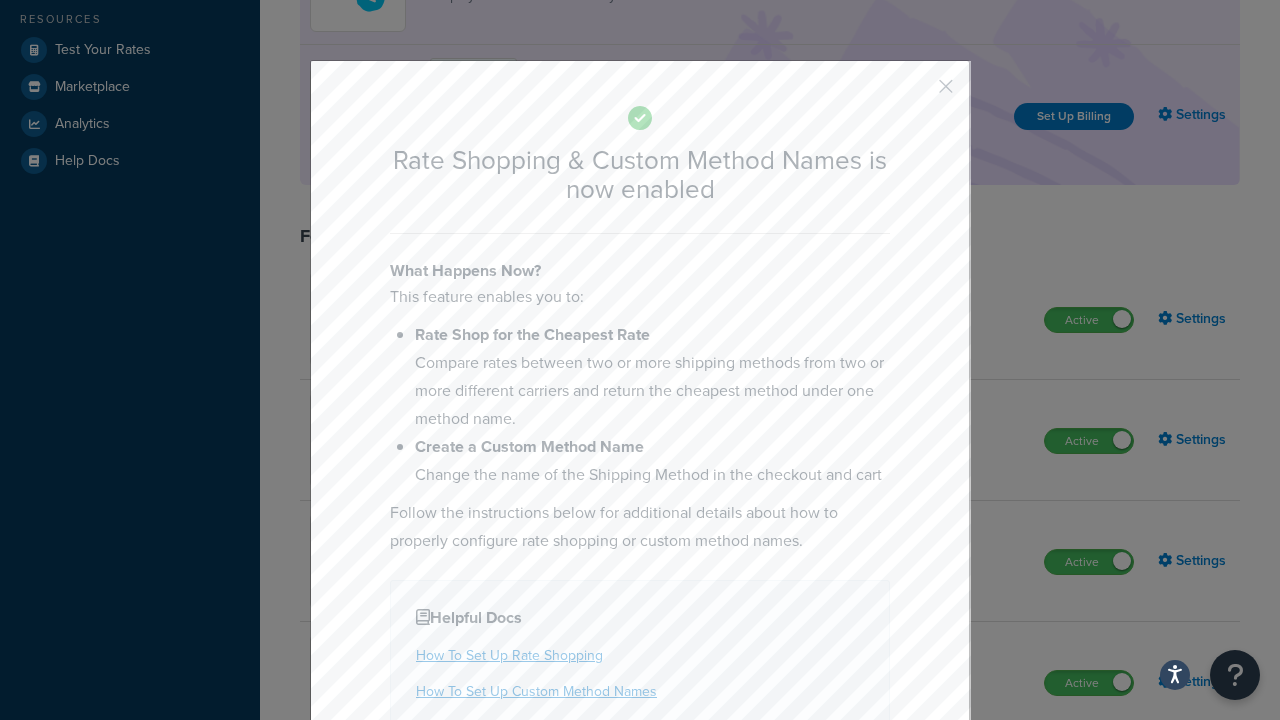 click at bounding box center [916, 93] 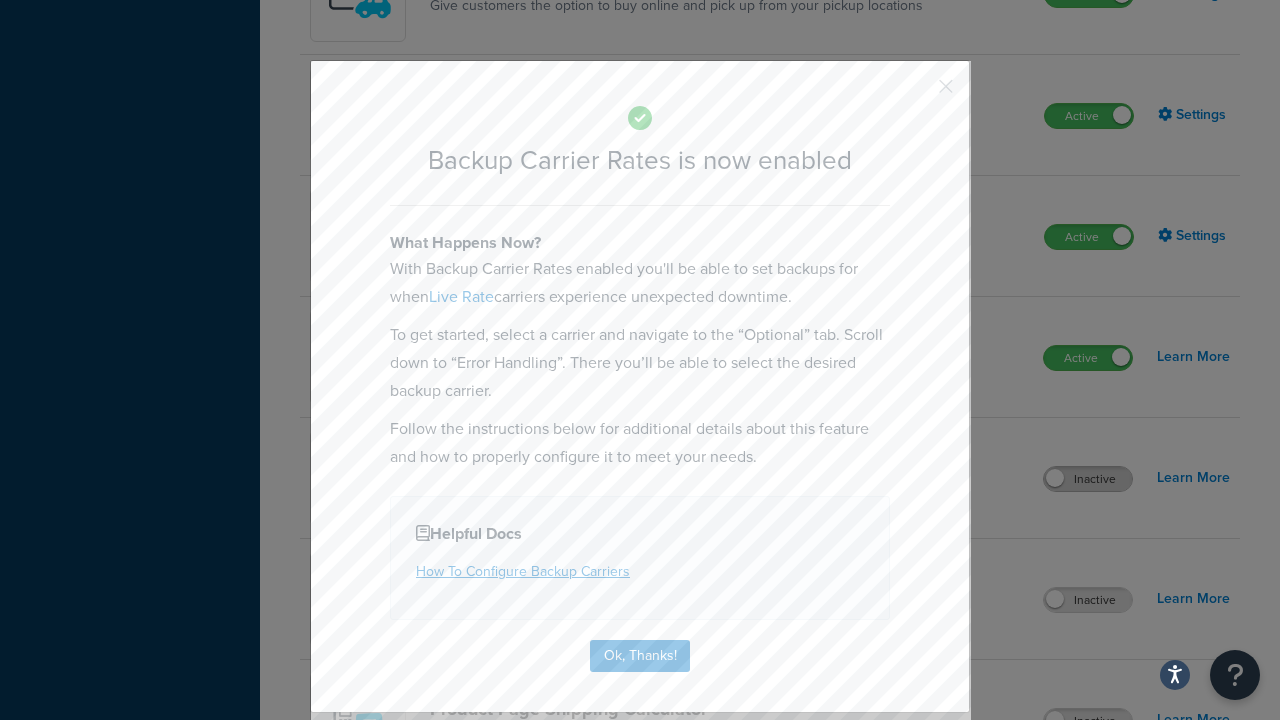 click at bounding box center (916, 93) 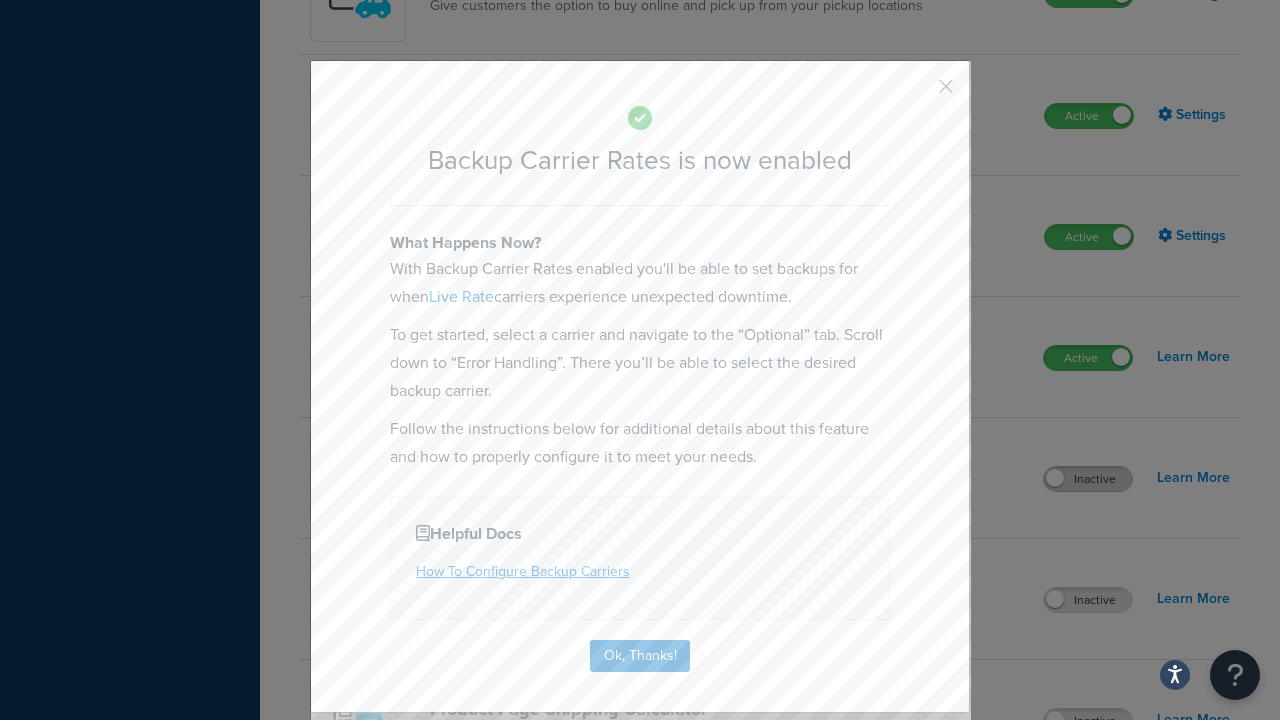 click on "Inactive" at bounding box center [1088, 479] 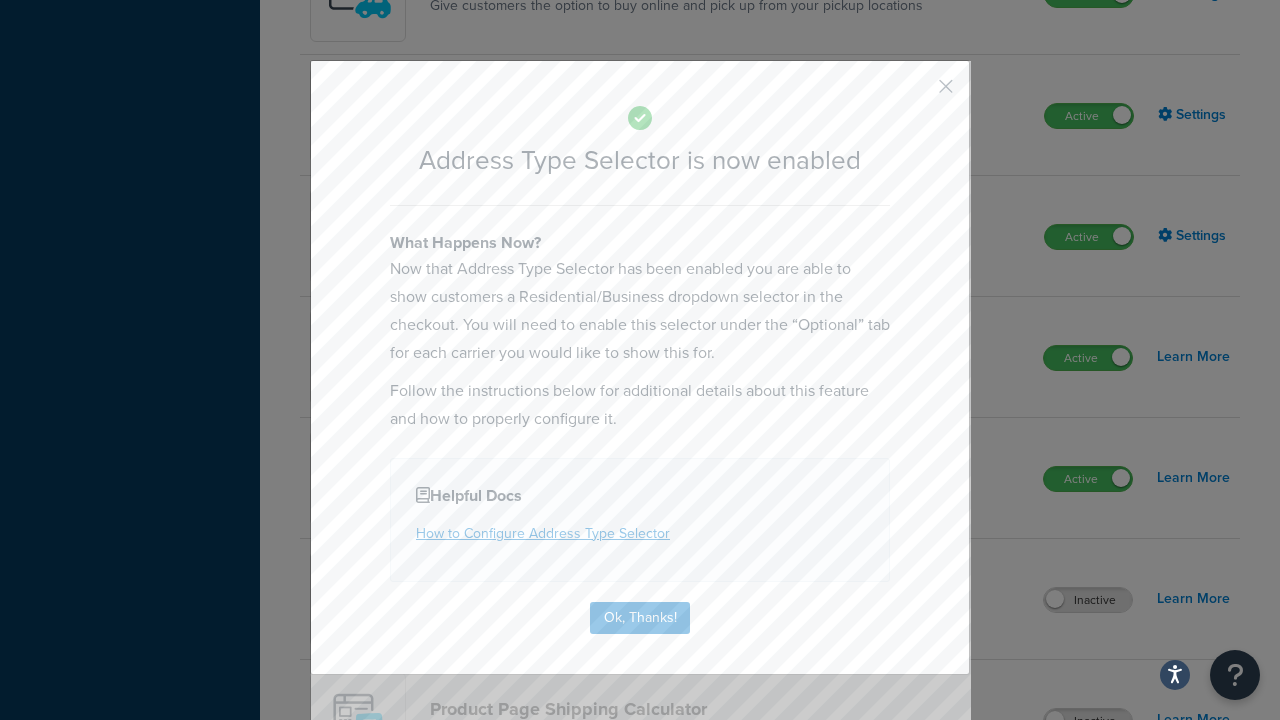click at bounding box center (916, 93) 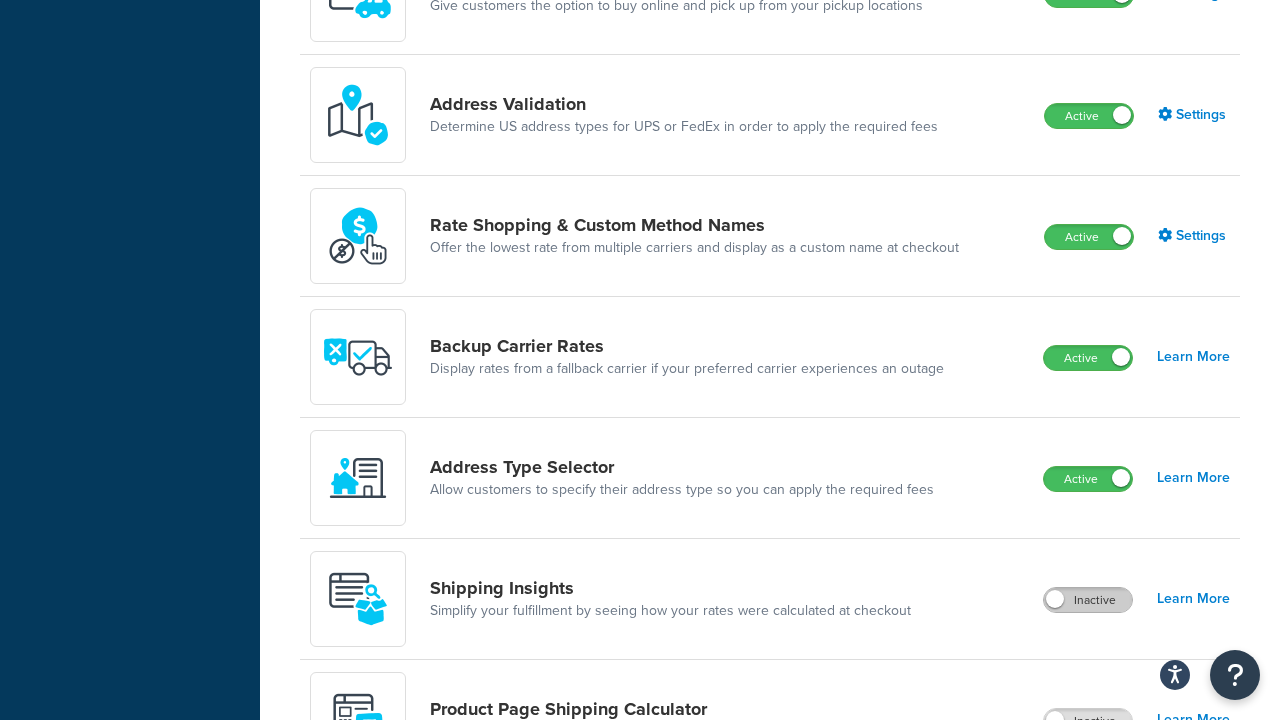click on "Inactive" at bounding box center (1088, 600) 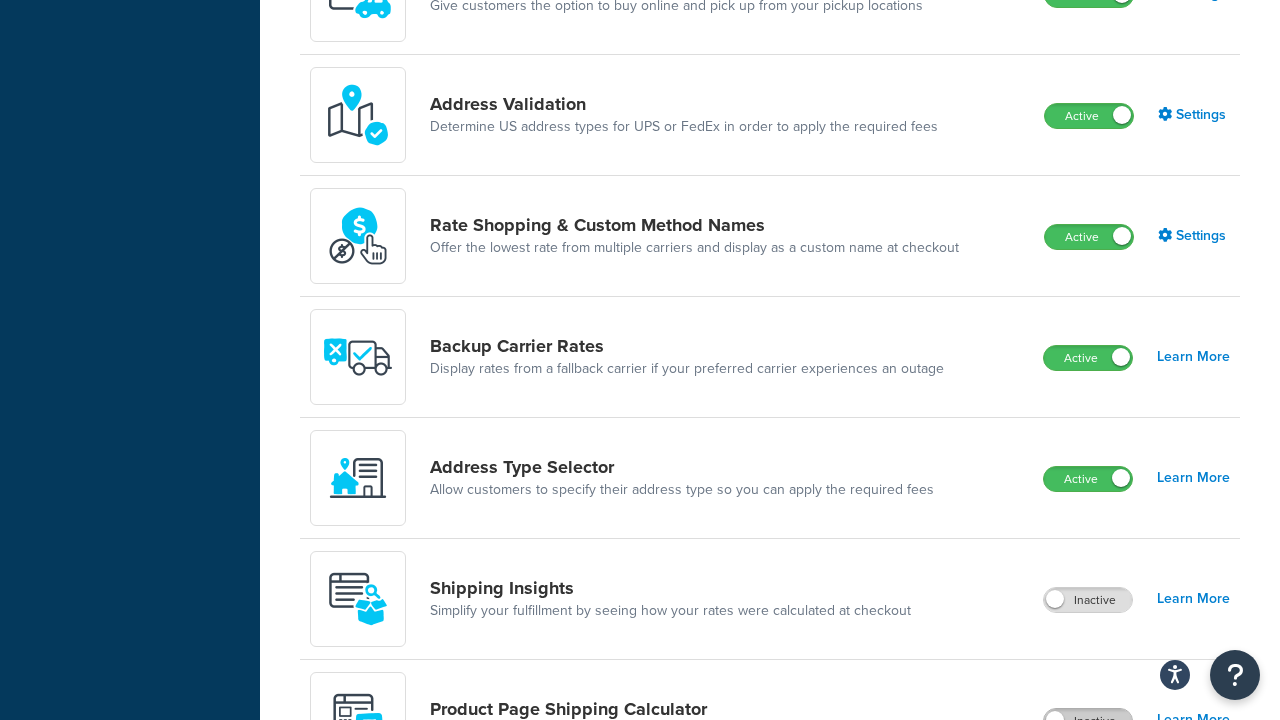click on "Inactive" at bounding box center [1088, 721] 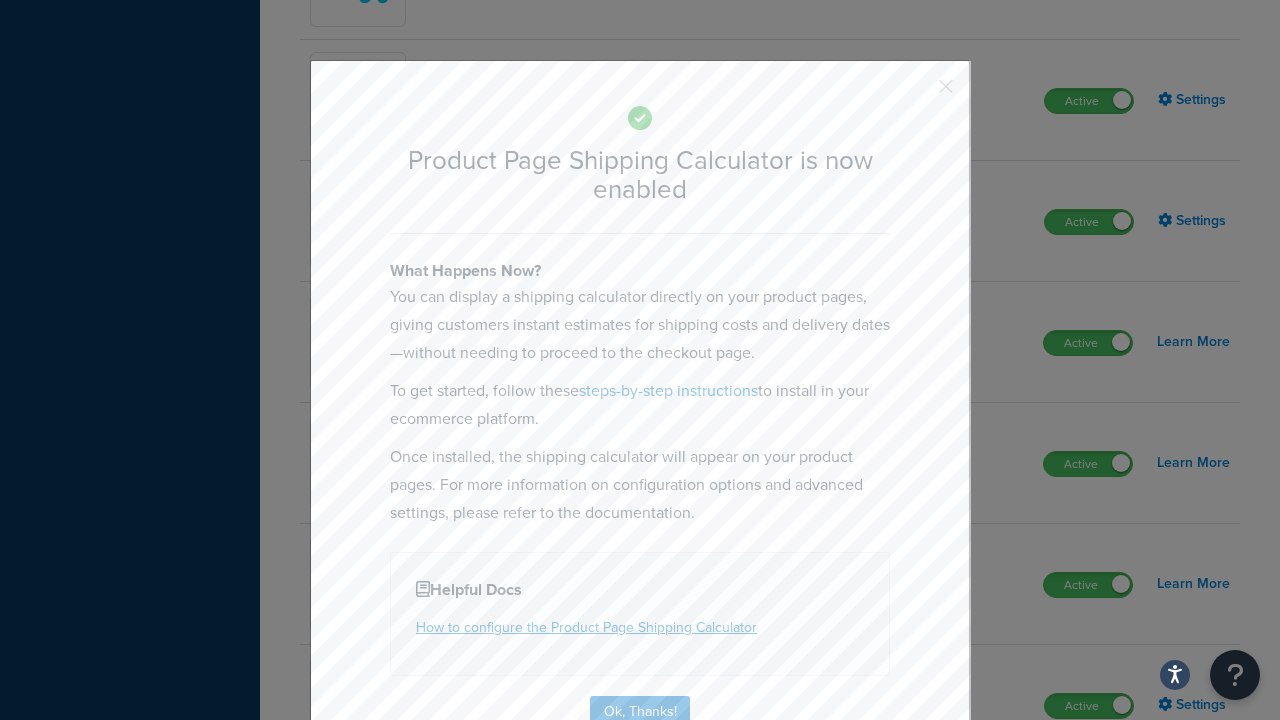 click at bounding box center (916, 93) 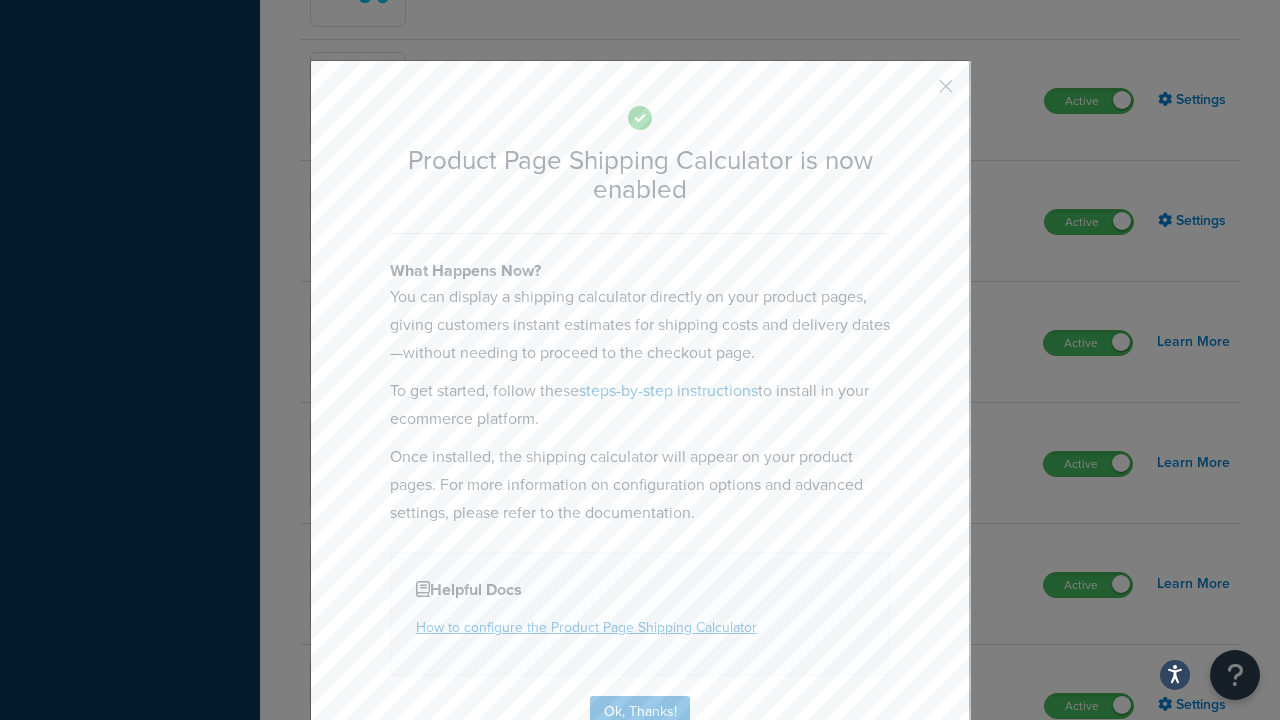 click on "Inactive" at bounding box center (1088, 827) 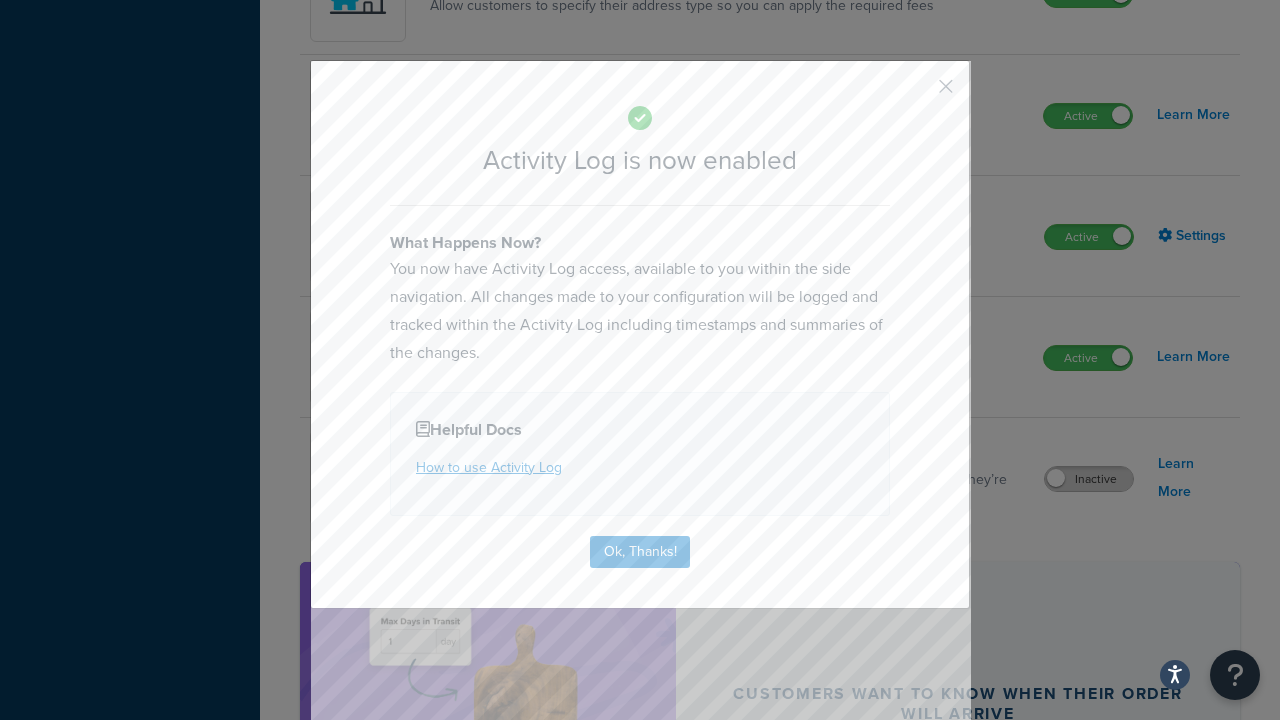 click at bounding box center (916, 93) 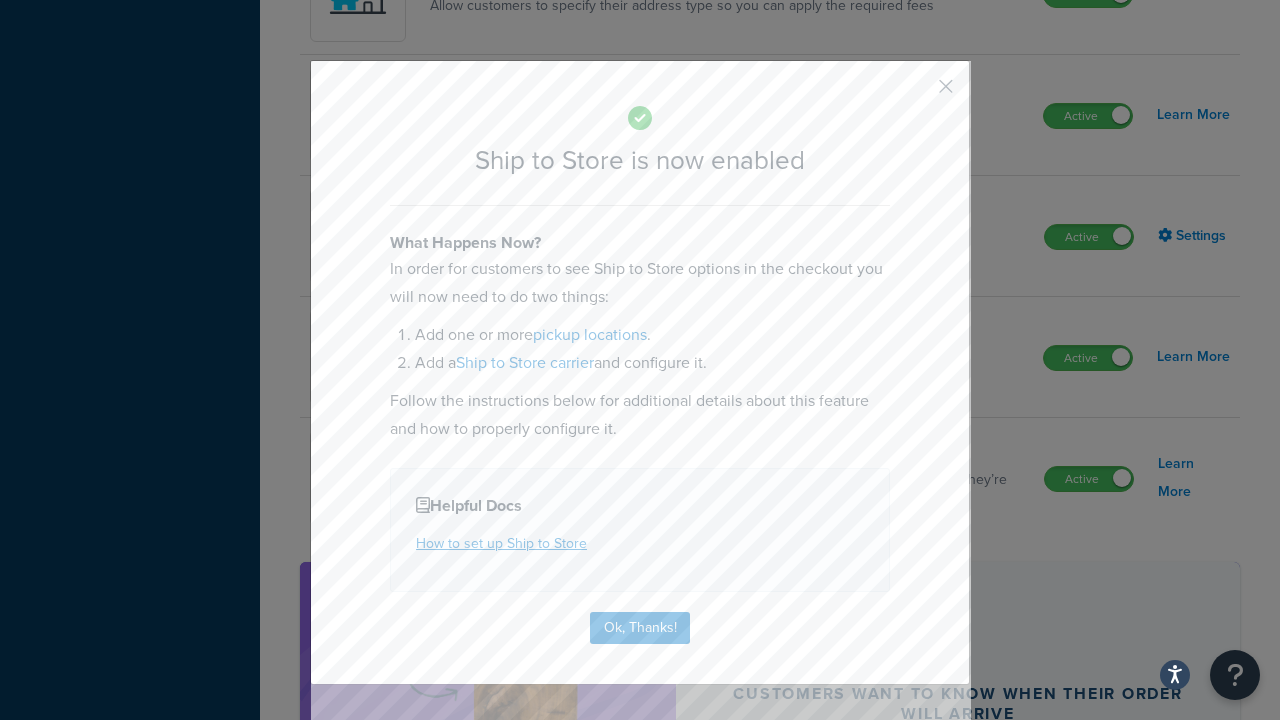 click at bounding box center (916, 93) 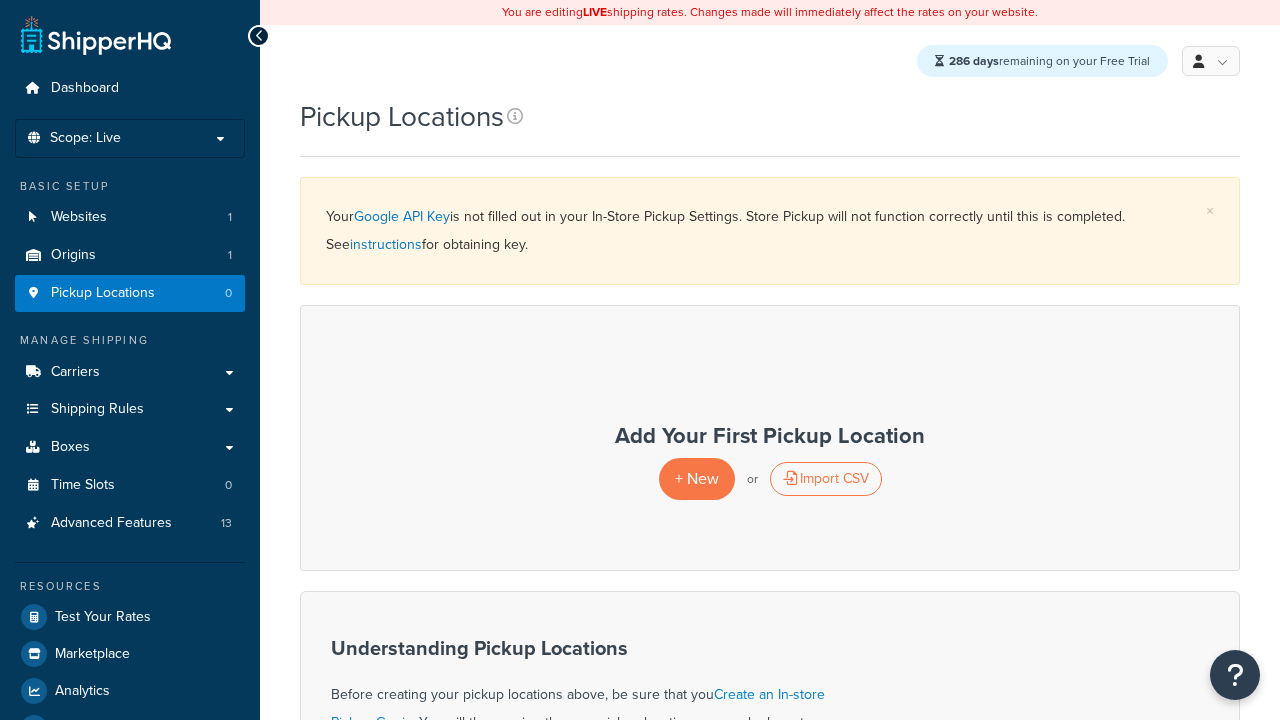 scroll, scrollTop: 0, scrollLeft: 0, axis: both 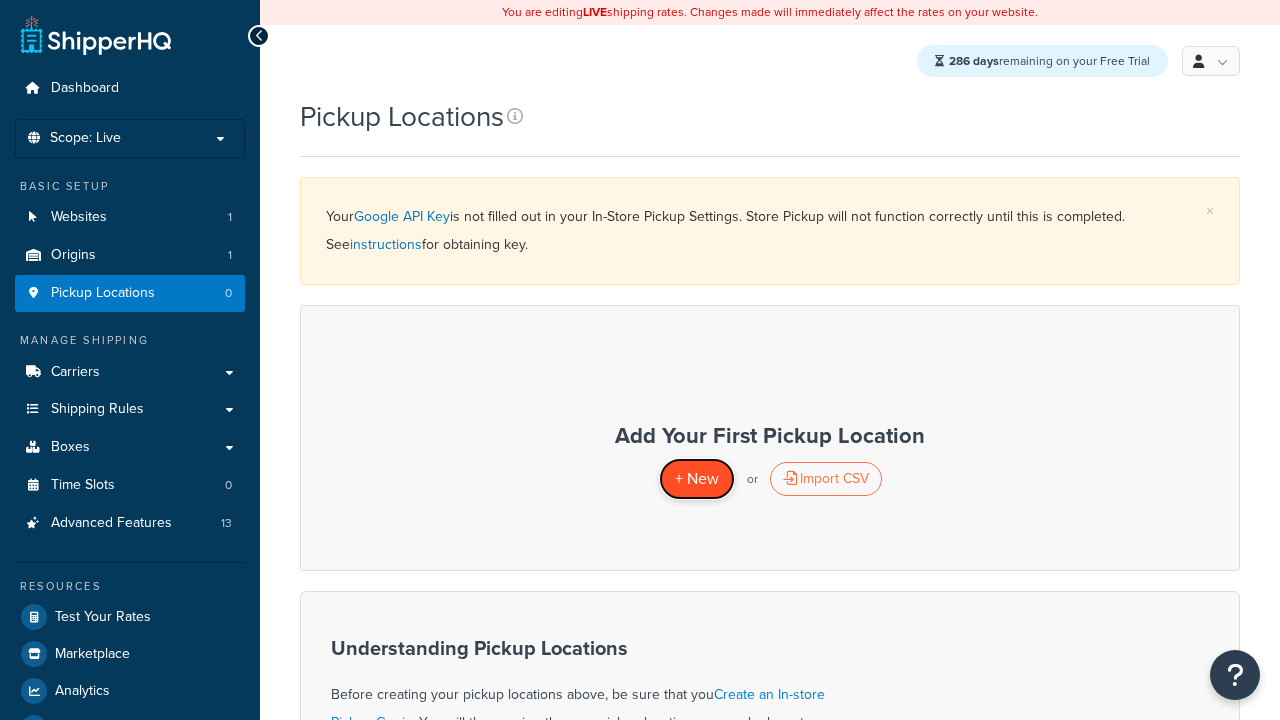 click on "+ New" at bounding box center (697, 478) 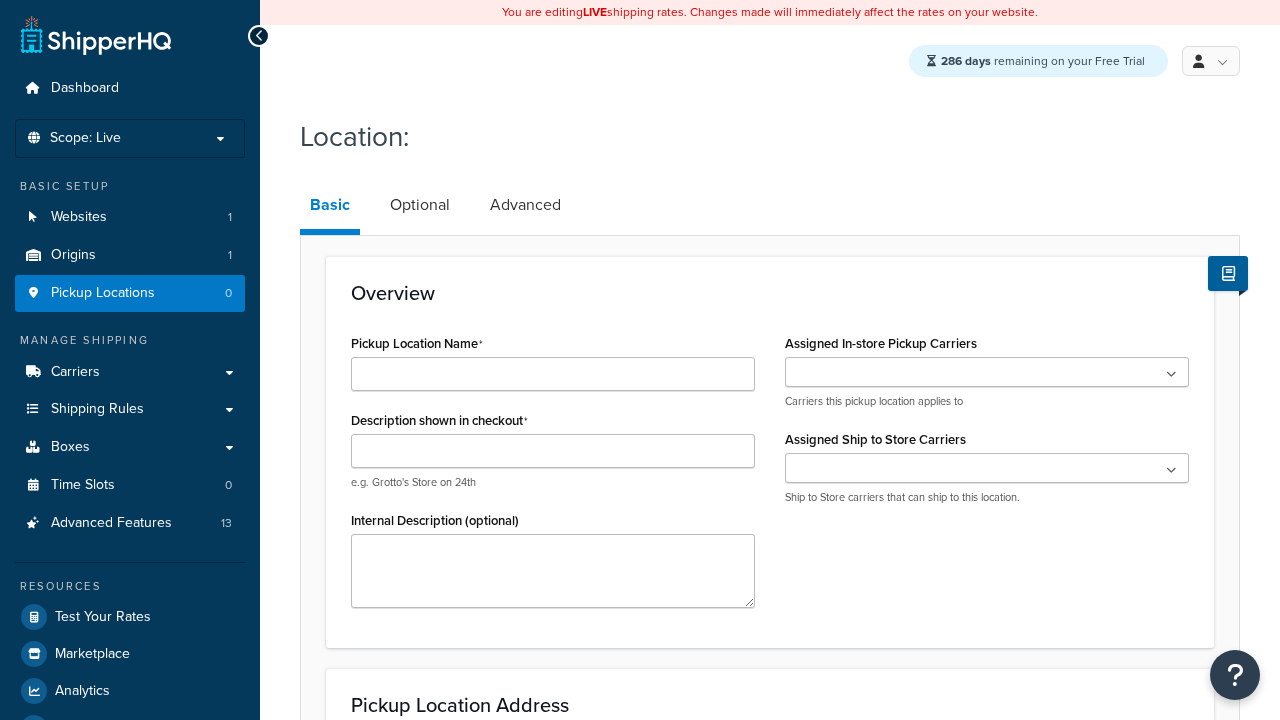 scroll, scrollTop: 0, scrollLeft: 0, axis: both 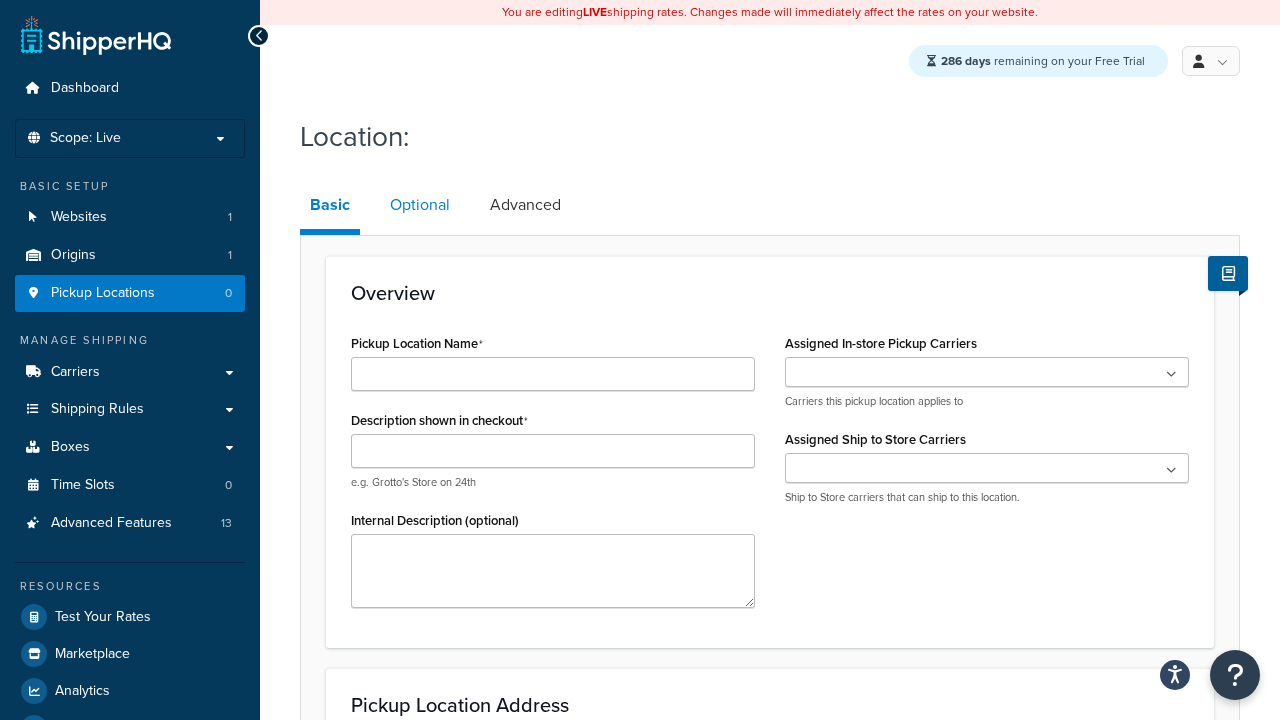 click on "Optional" at bounding box center [420, 205] 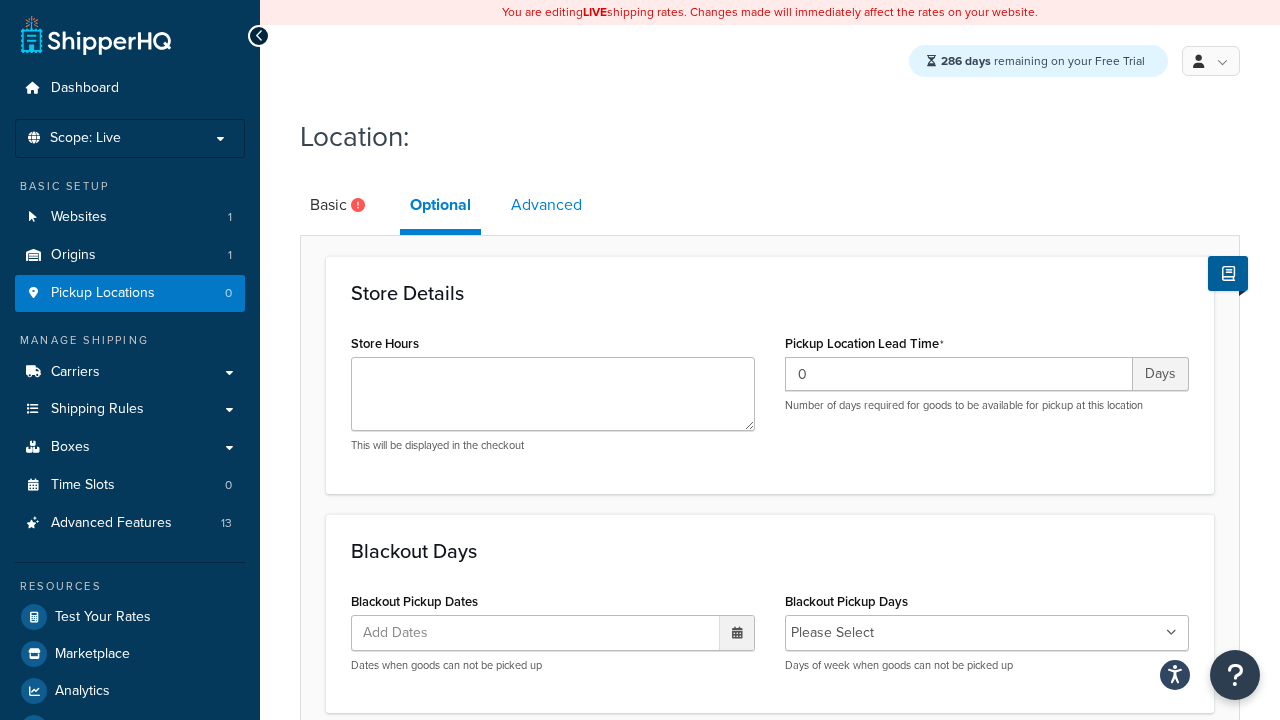 click on "Advanced" at bounding box center [546, 205] 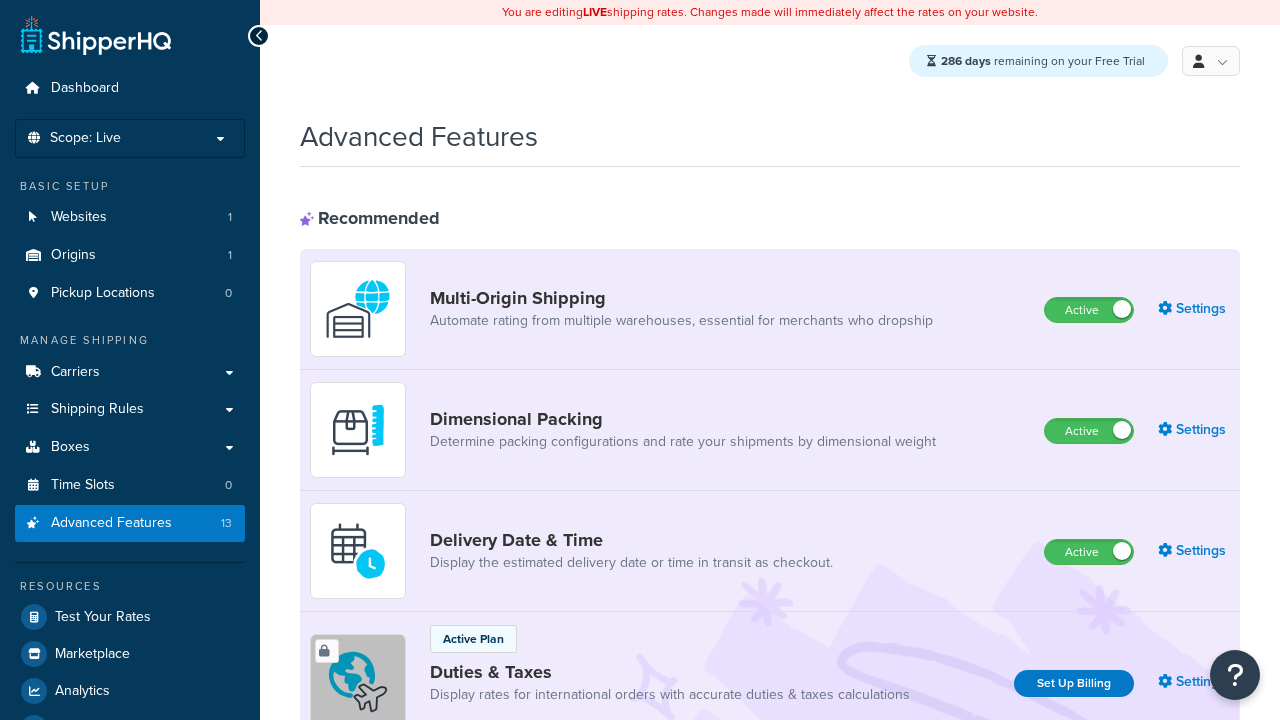 scroll, scrollTop: 0, scrollLeft: 0, axis: both 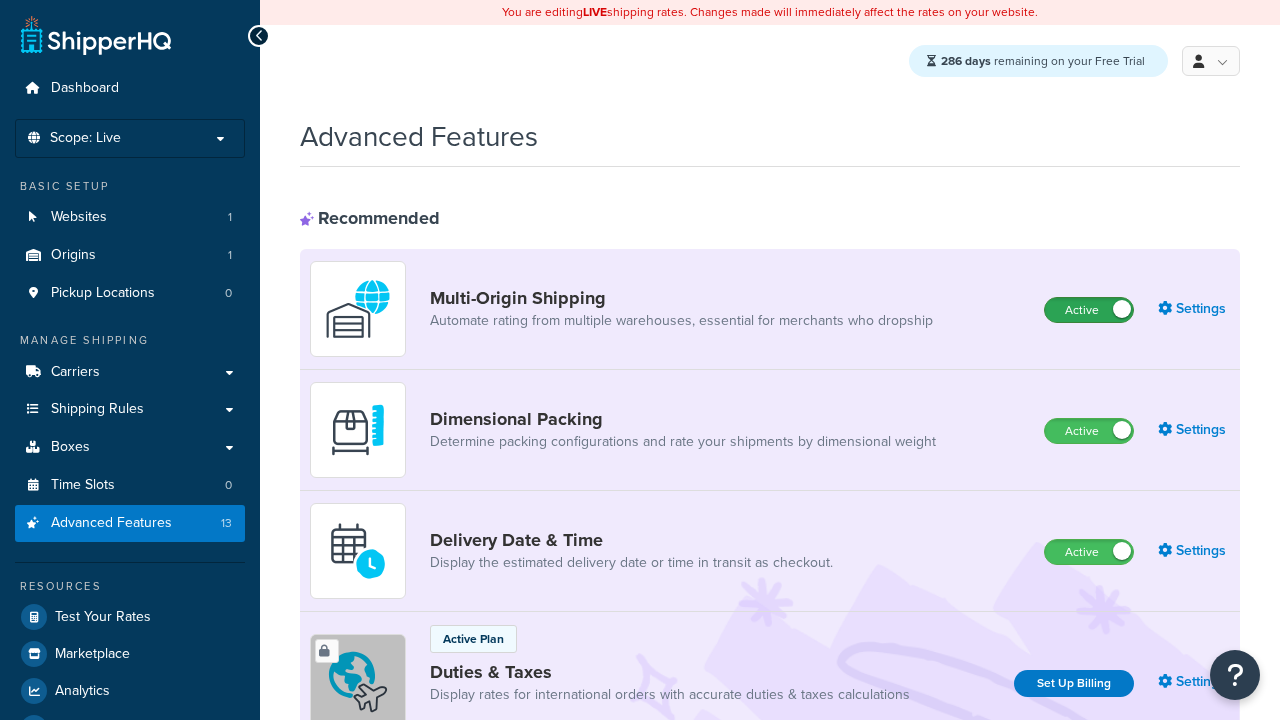 click on "Active" at bounding box center (1089, 310) 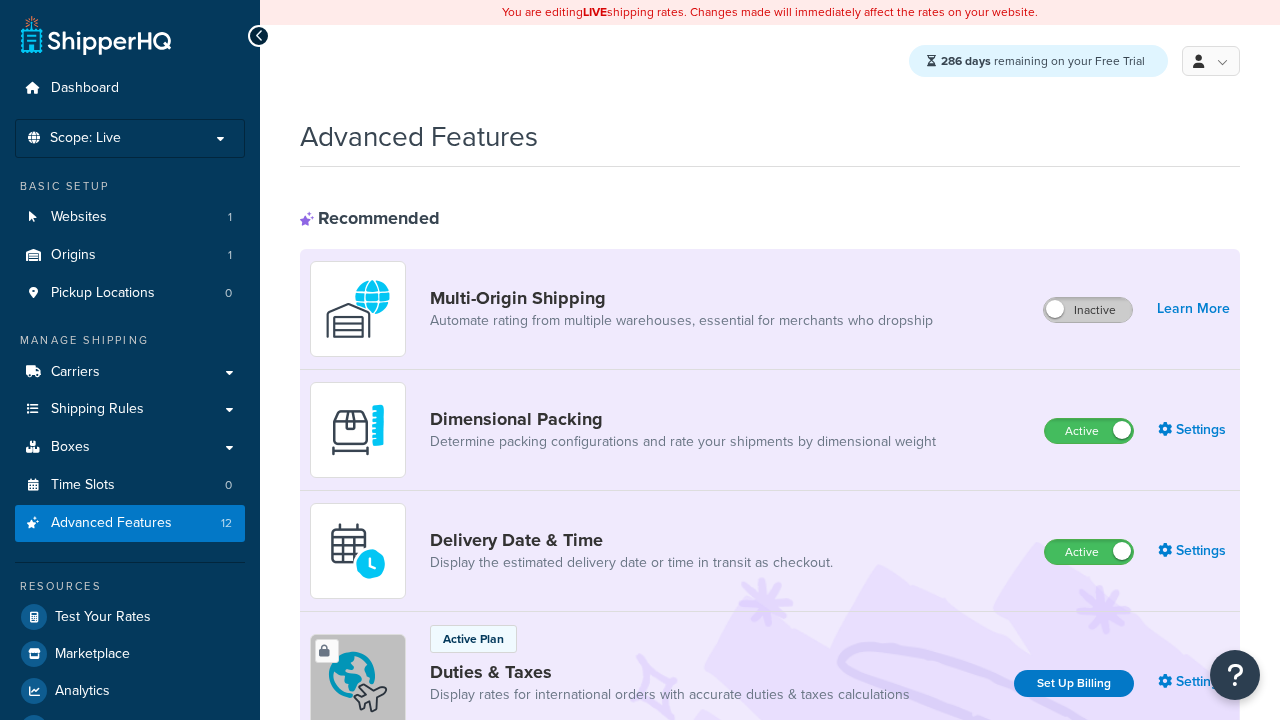 scroll, scrollTop: 0, scrollLeft: 0, axis: both 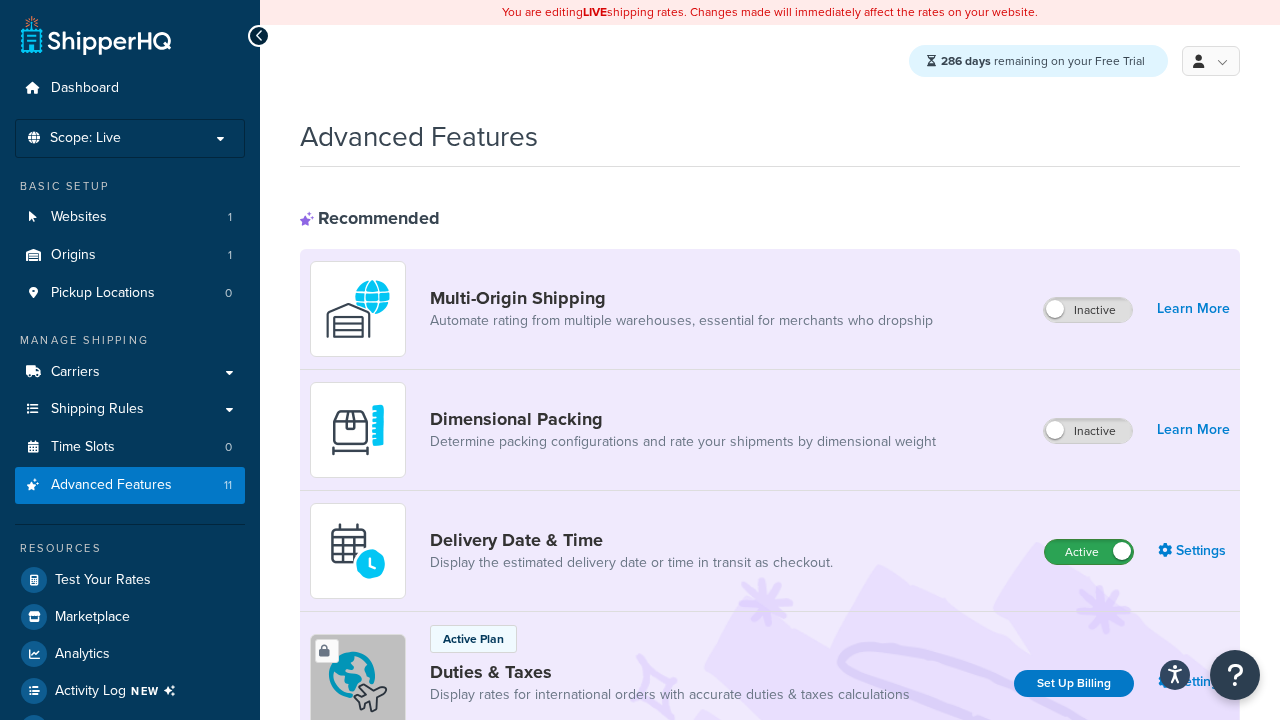 click on "Active" at bounding box center (1089, 552) 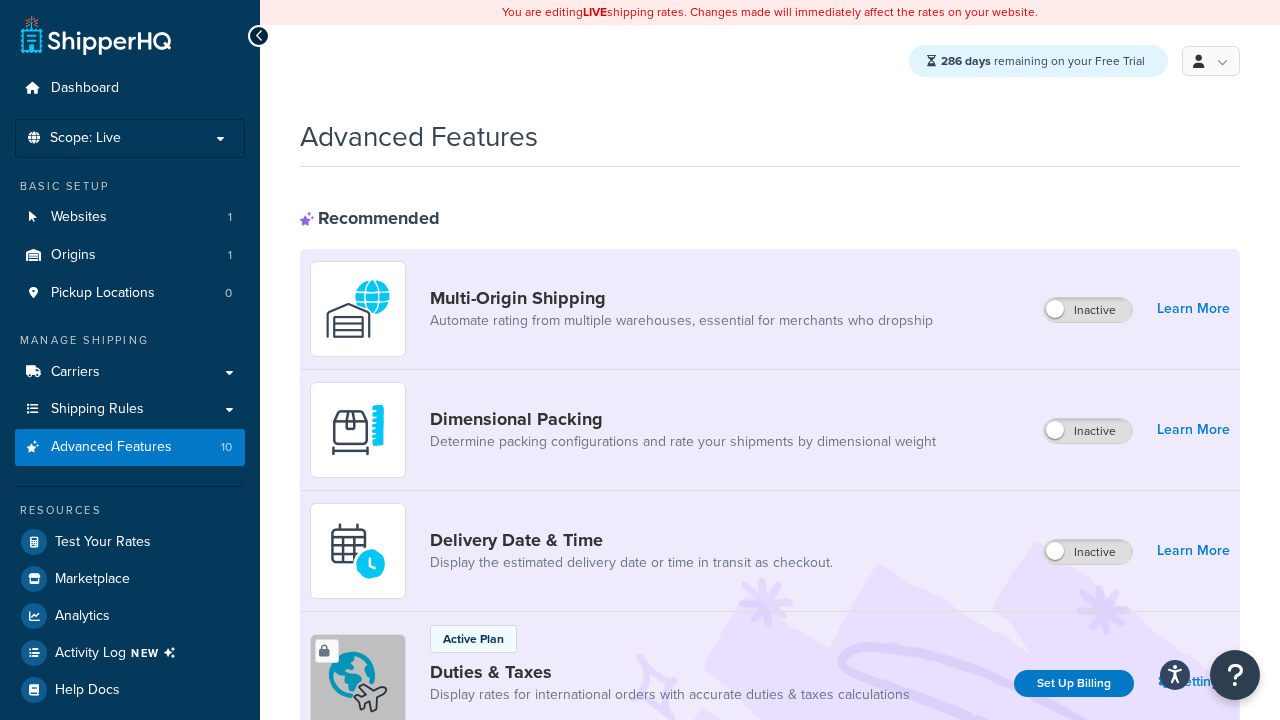 click on "Active" at bounding box center [1089, 887] 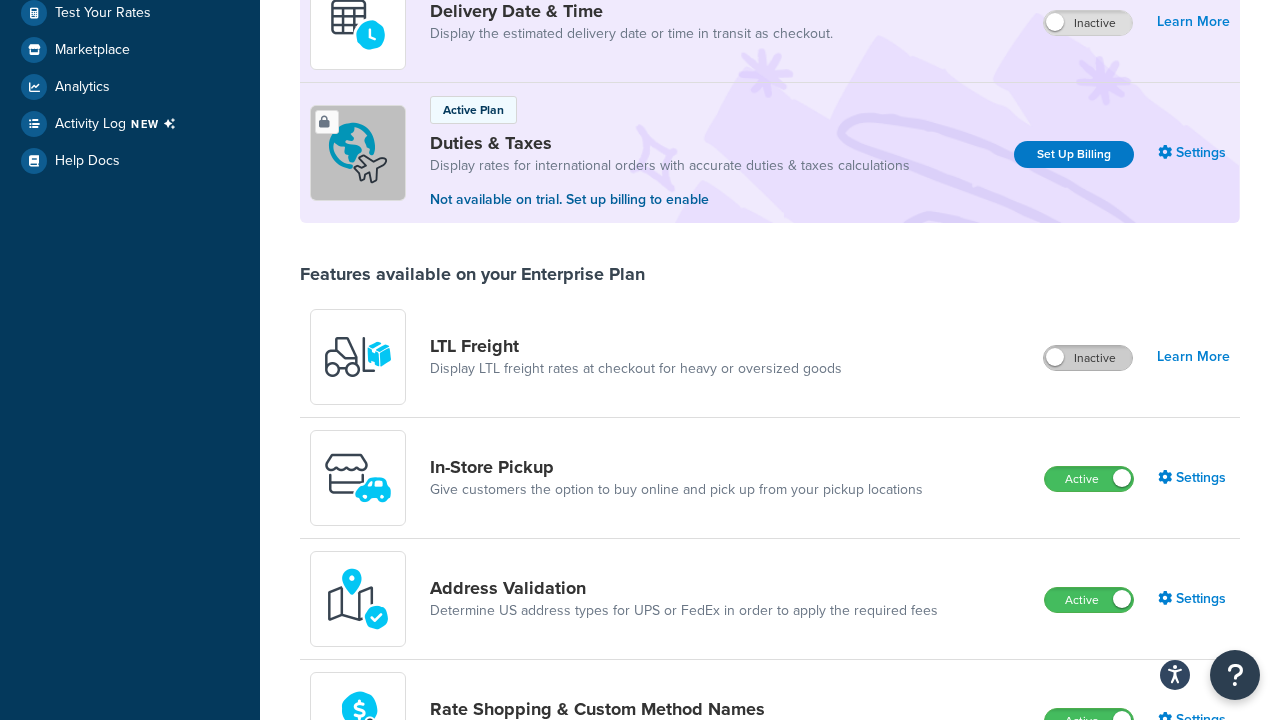 click on "Active" at bounding box center (1089, 479) 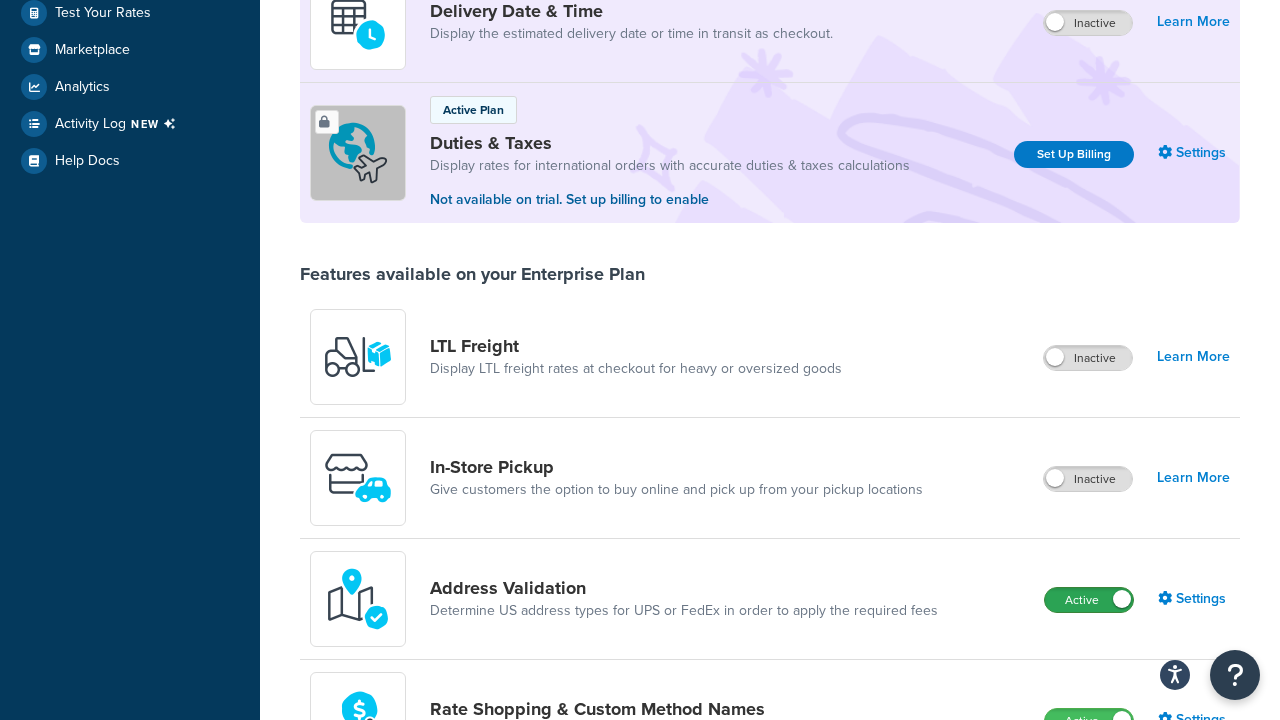 click on "Active" at bounding box center (1089, 600) 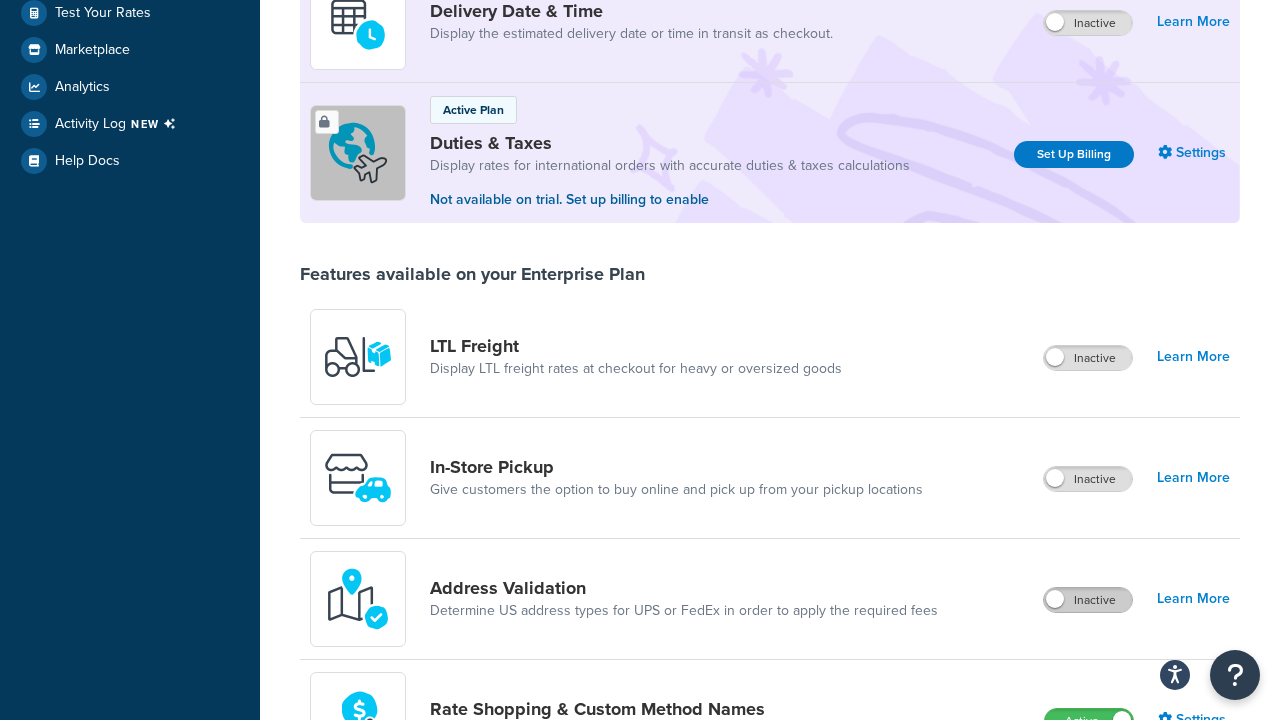 click on "Active" at bounding box center (1089, 721) 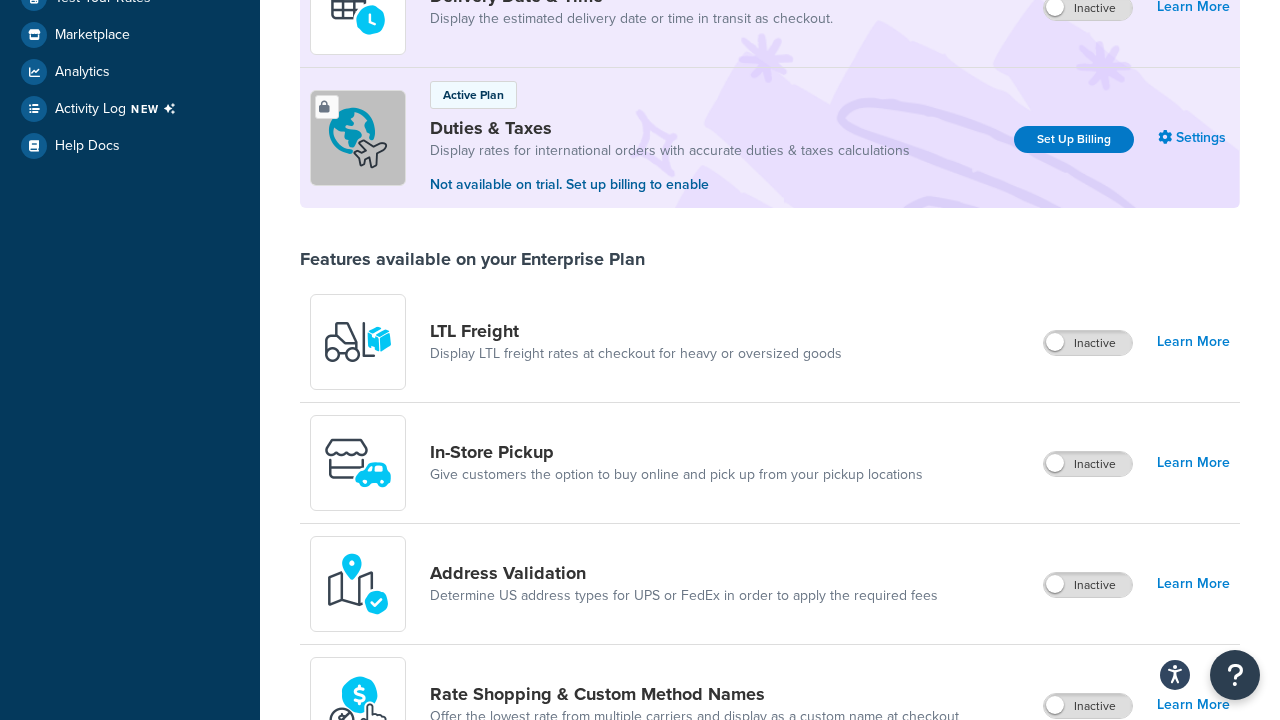 click on "Active" at bounding box center (1088, 827) 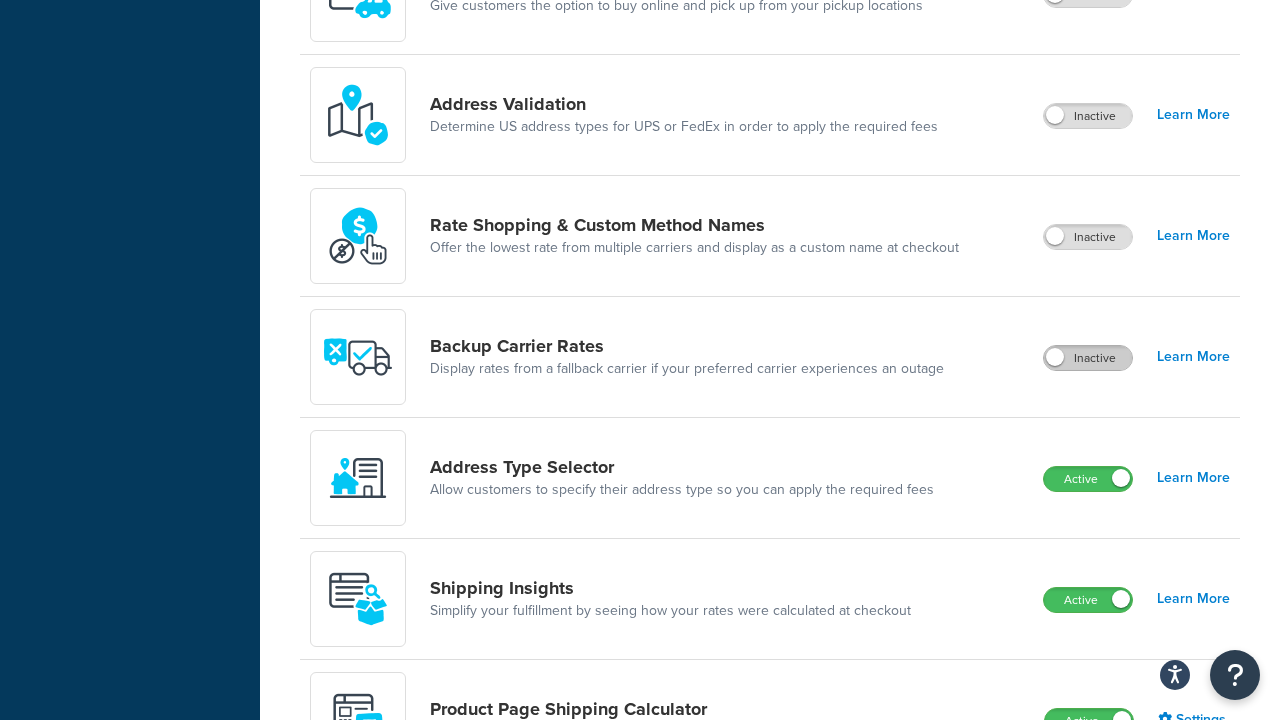 click on "Active" at bounding box center (1088, 479) 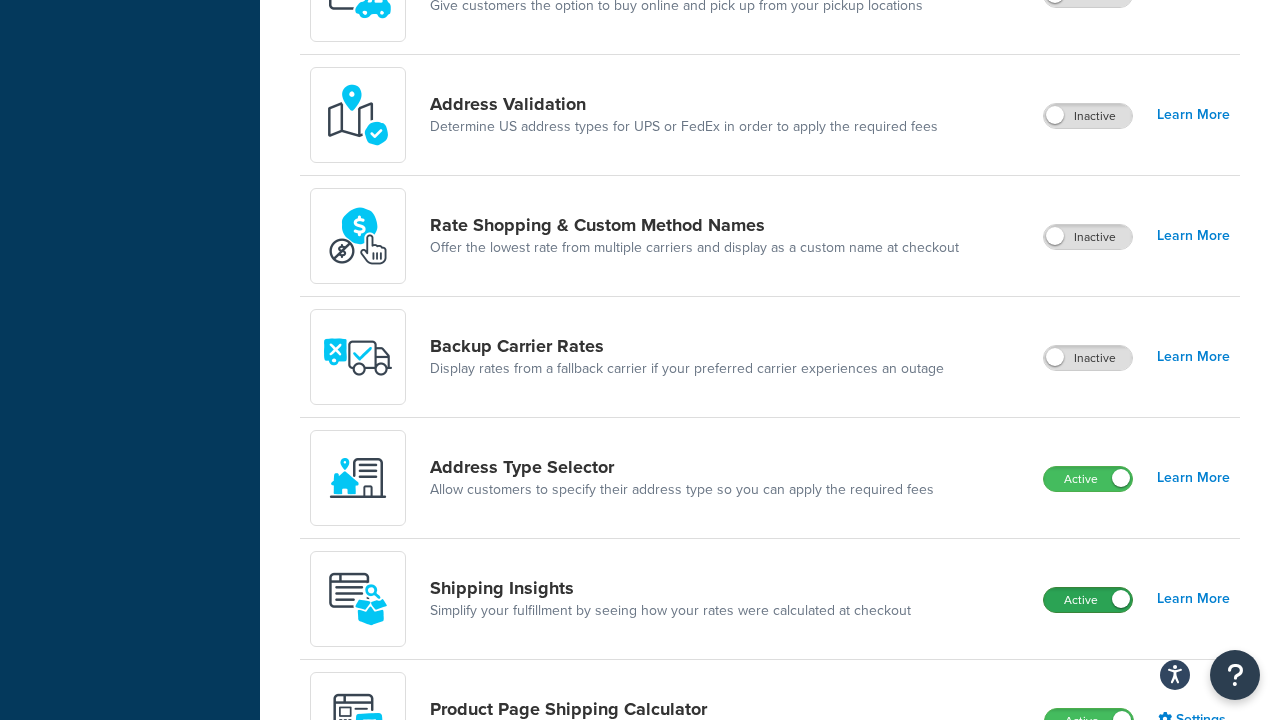 click on "Active" at bounding box center [1088, 600] 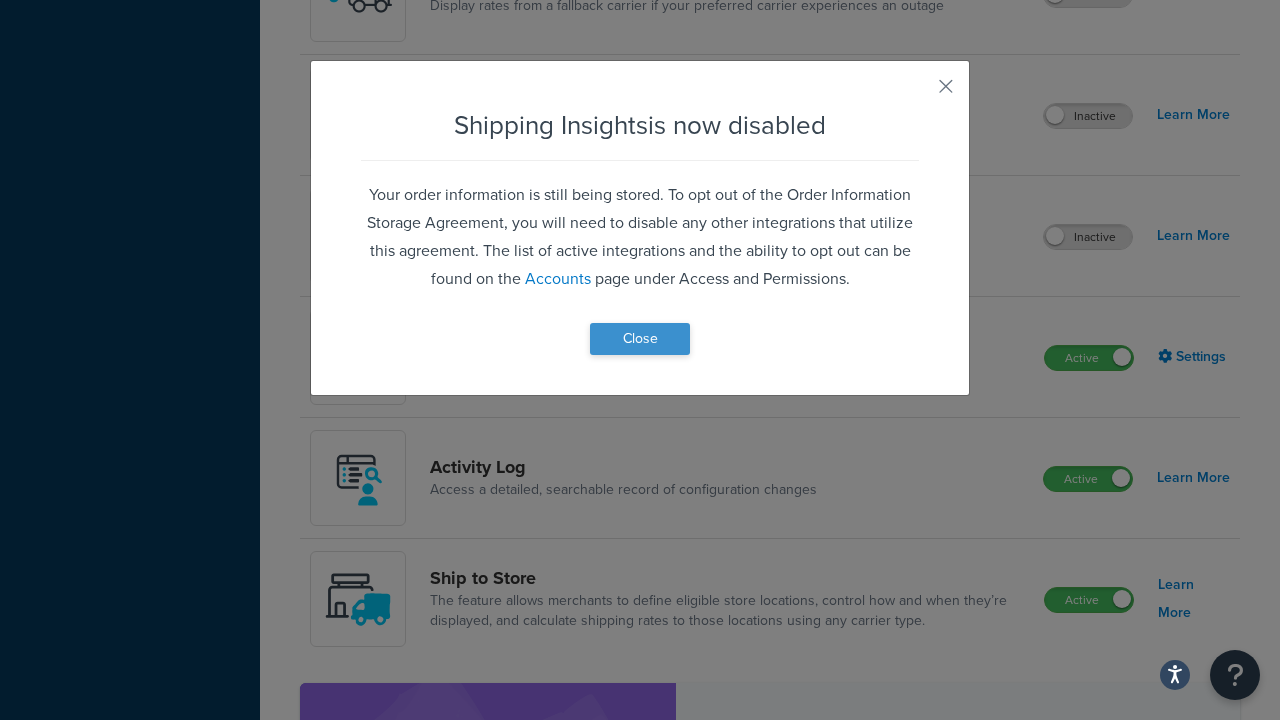 scroll, scrollTop: 1724, scrollLeft: 0, axis: vertical 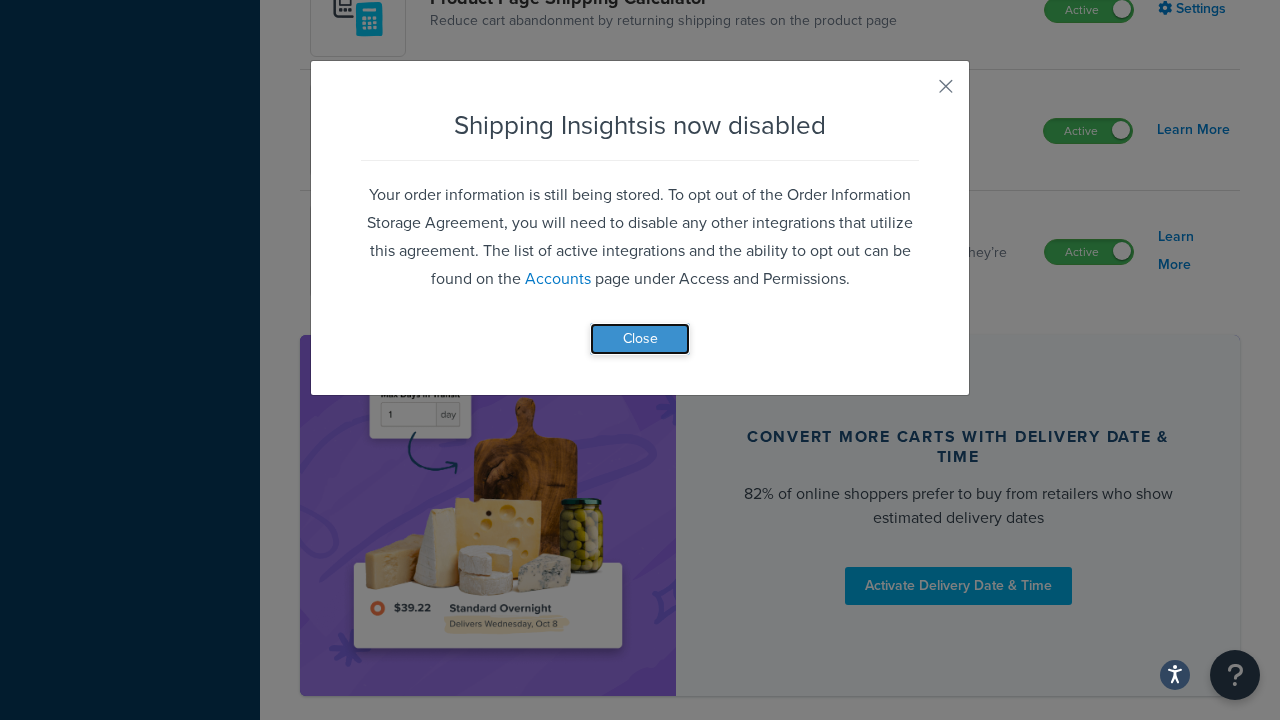 click on "Close" at bounding box center (640, 339) 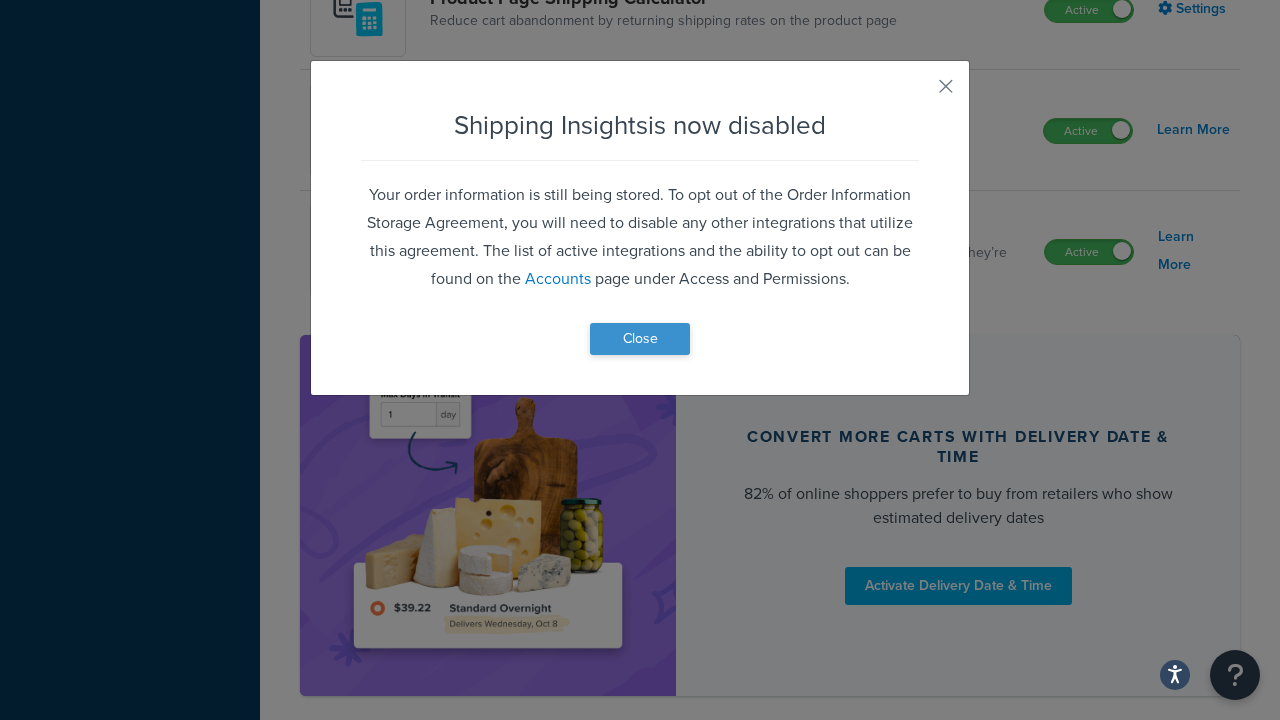 click on "Active" at bounding box center (1089, 10) 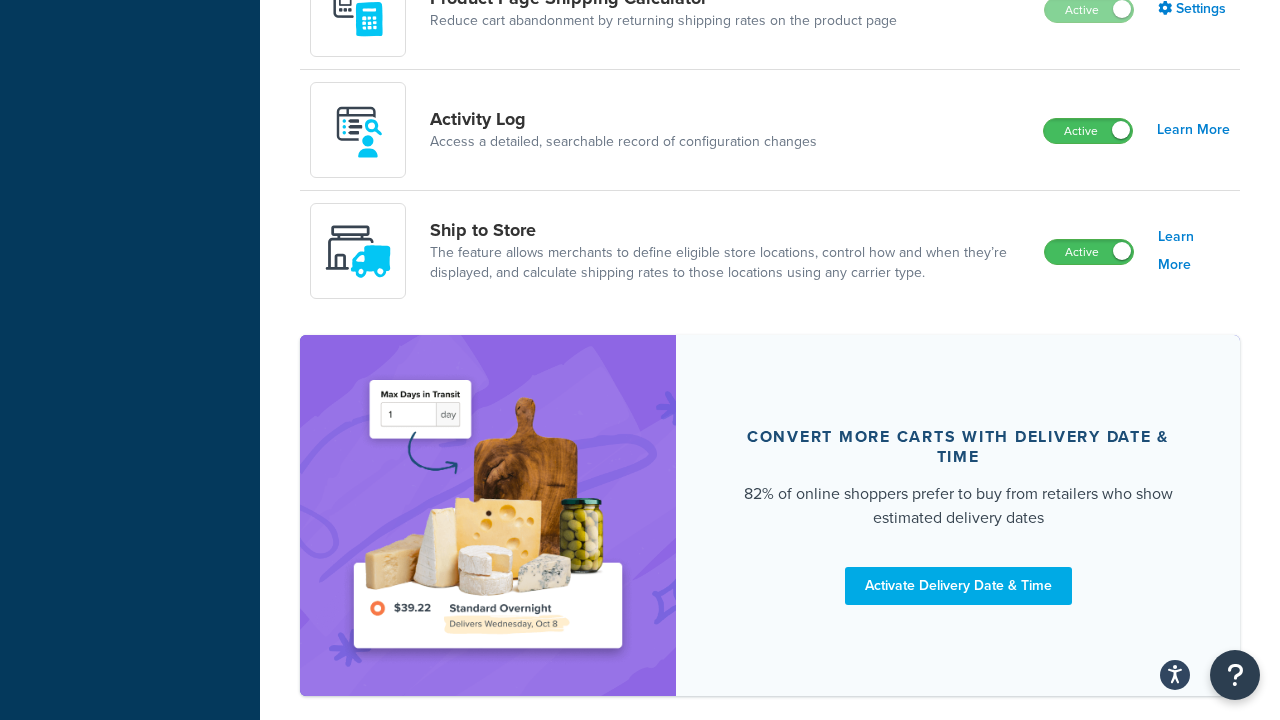 click on "Active" at bounding box center [1088, 131] 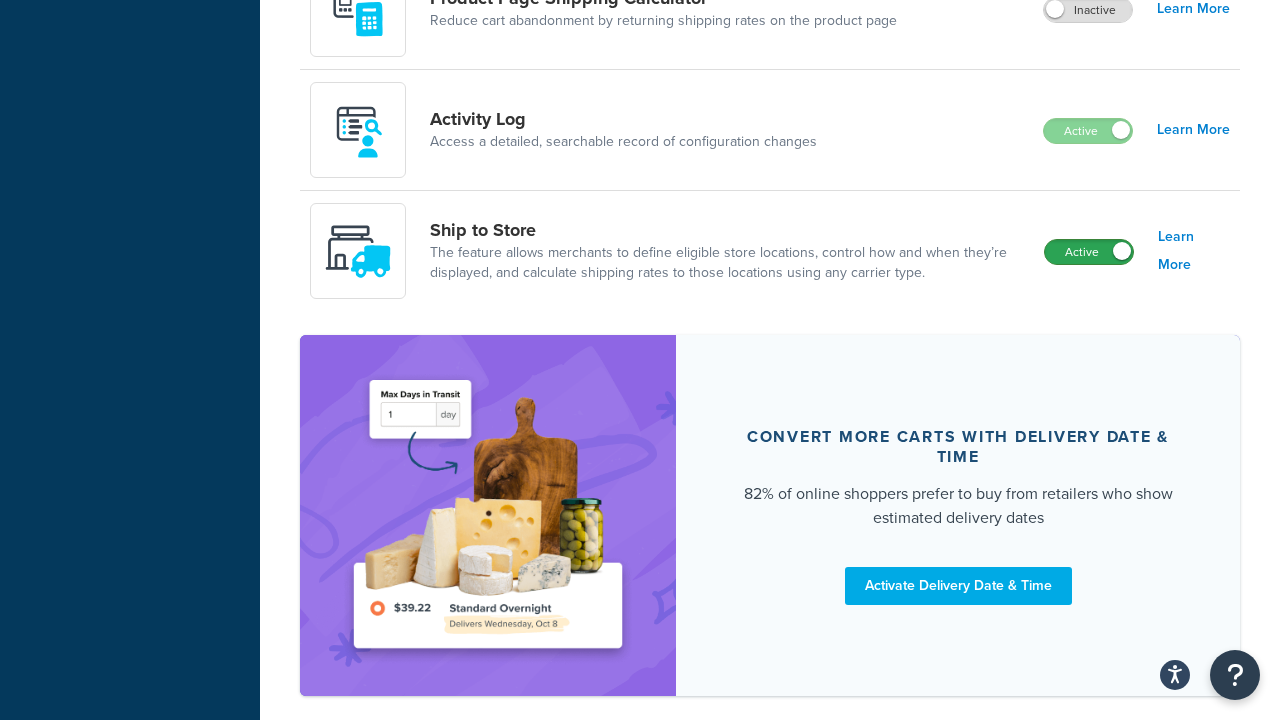 click on "Active" at bounding box center (1089, 252) 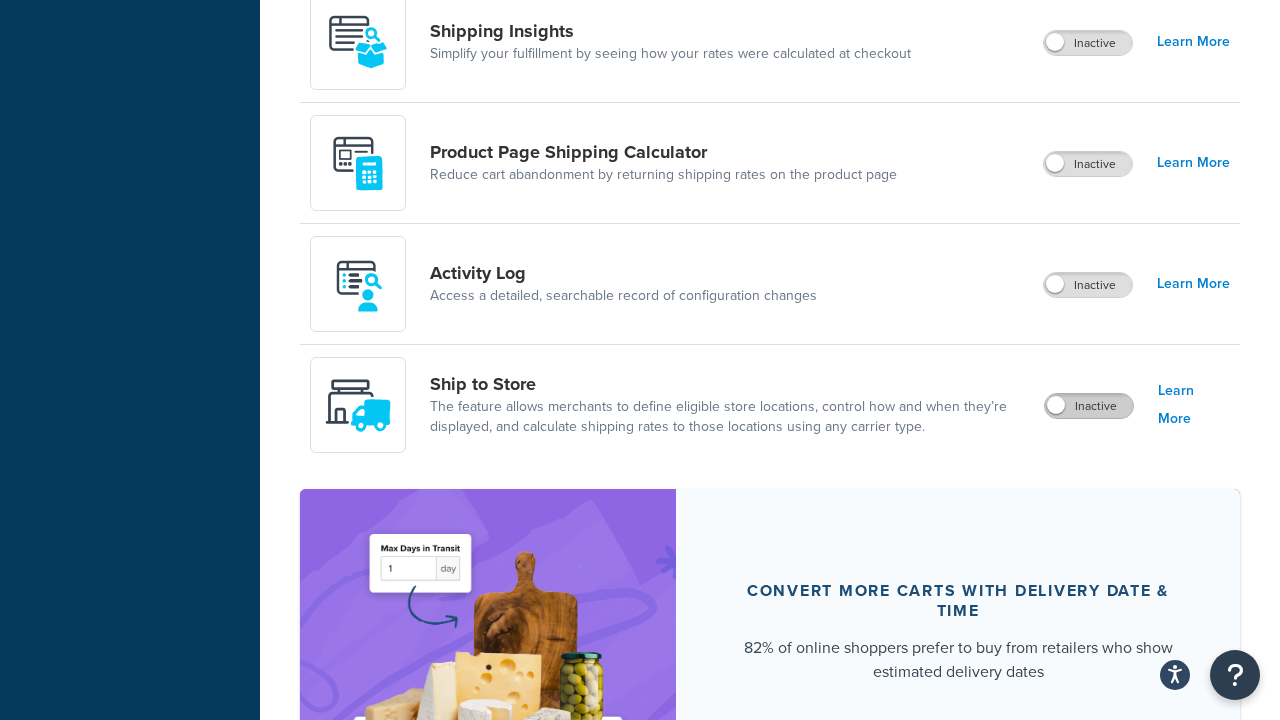 scroll, scrollTop: 1495, scrollLeft: 0, axis: vertical 